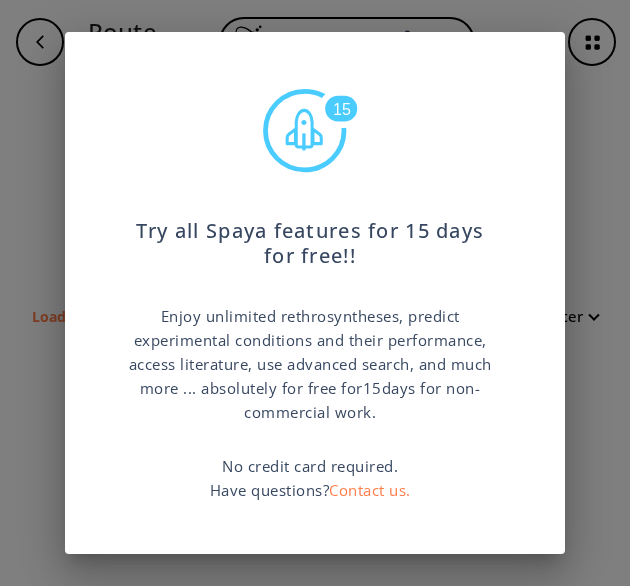 type on "S1(C(=NC=C1)C(NC(=O)C(C(OC)C3(N(C(=O)CC2(=CC(O)=C(O)C=C2))CCC3))C)CC4(=CC=CC=C4))" 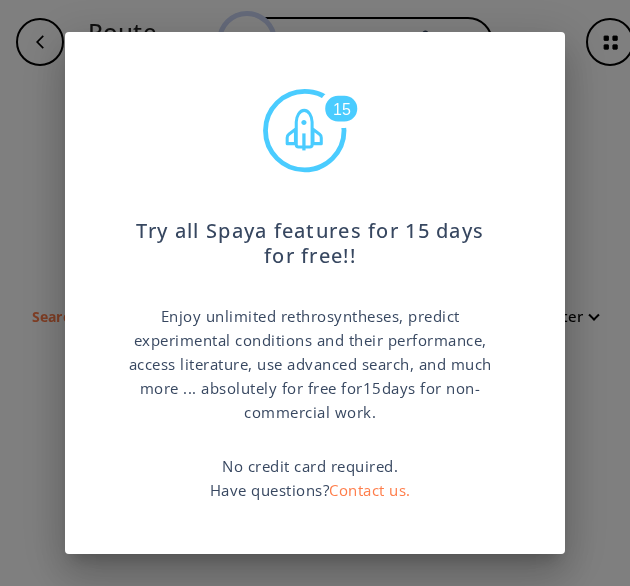 scroll, scrollTop: 0, scrollLeft: 0, axis: both 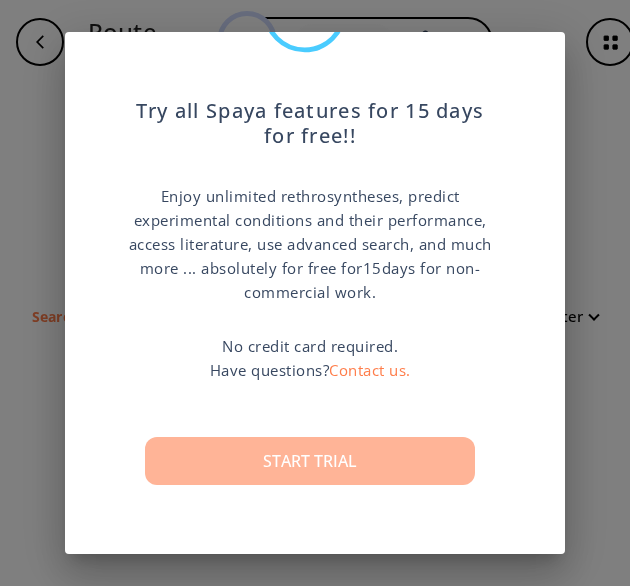 click on "Start trial" at bounding box center [310, 461] 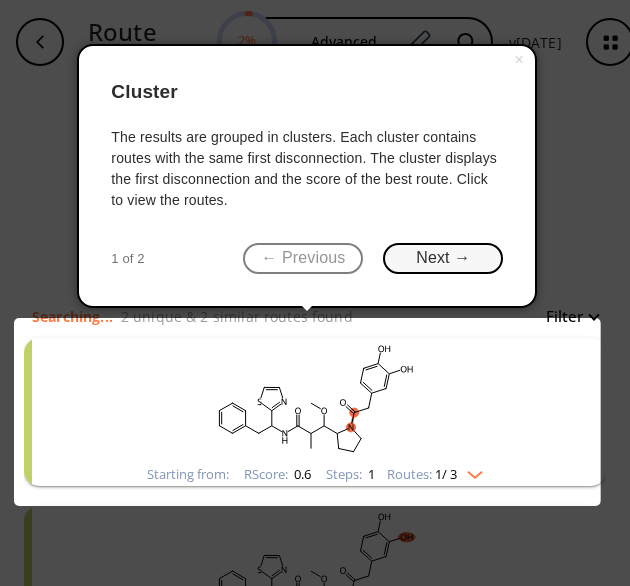 click on "Next →" at bounding box center (443, 258) 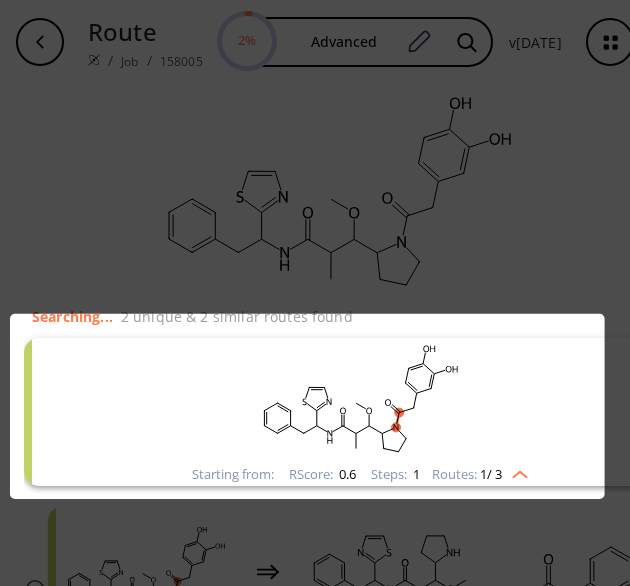 scroll, scrollTop: 225, scrollLeft: 53, axis: both 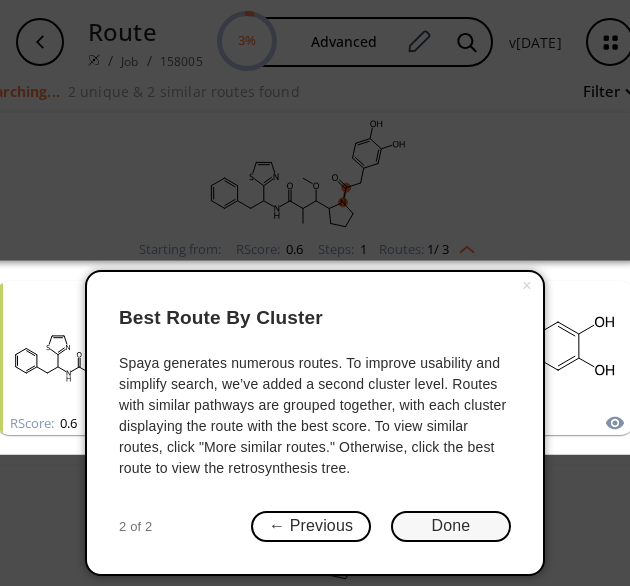 click on "Done" at bounding box center [451, 526] 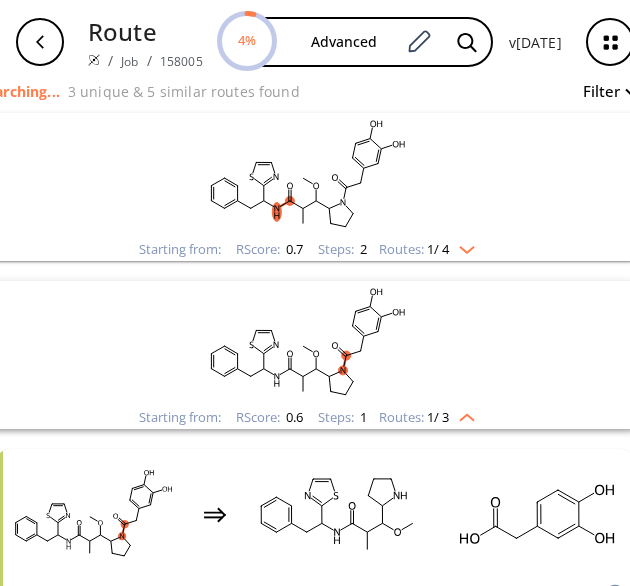 click 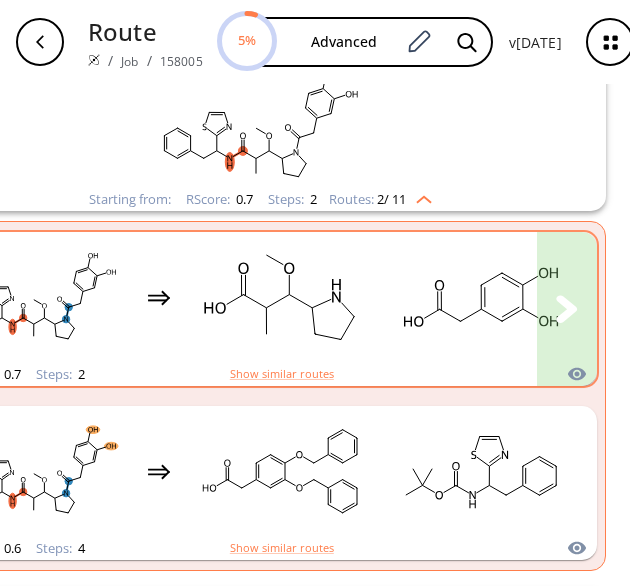 scroll, scrollTop: 322, scrollLeft: 0, axis: vertical 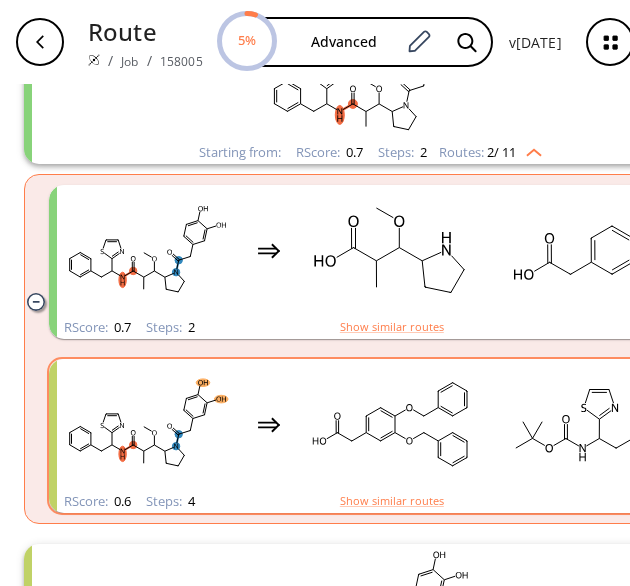 click 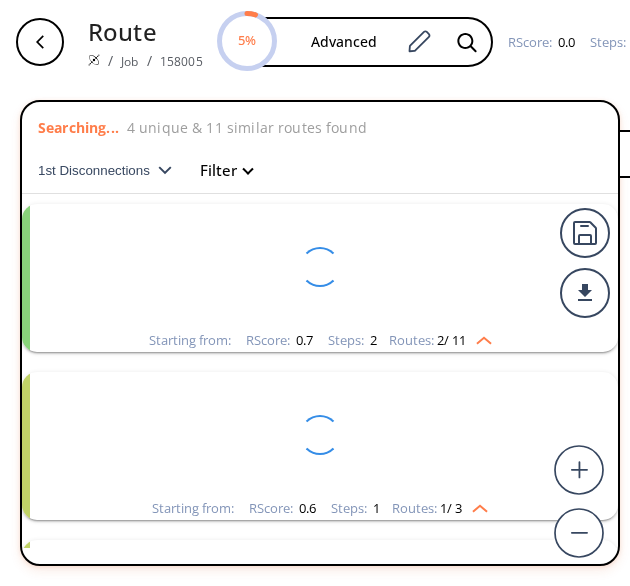 scroll, scrollTop: 0, scrollLeft: 0, axis: both 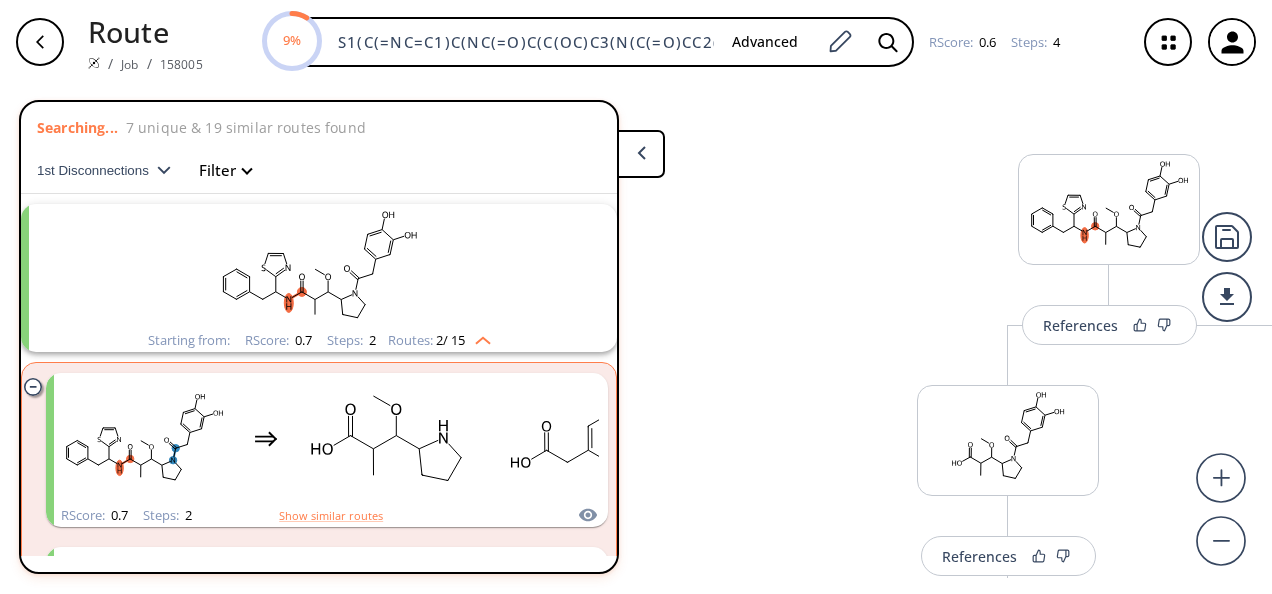 click 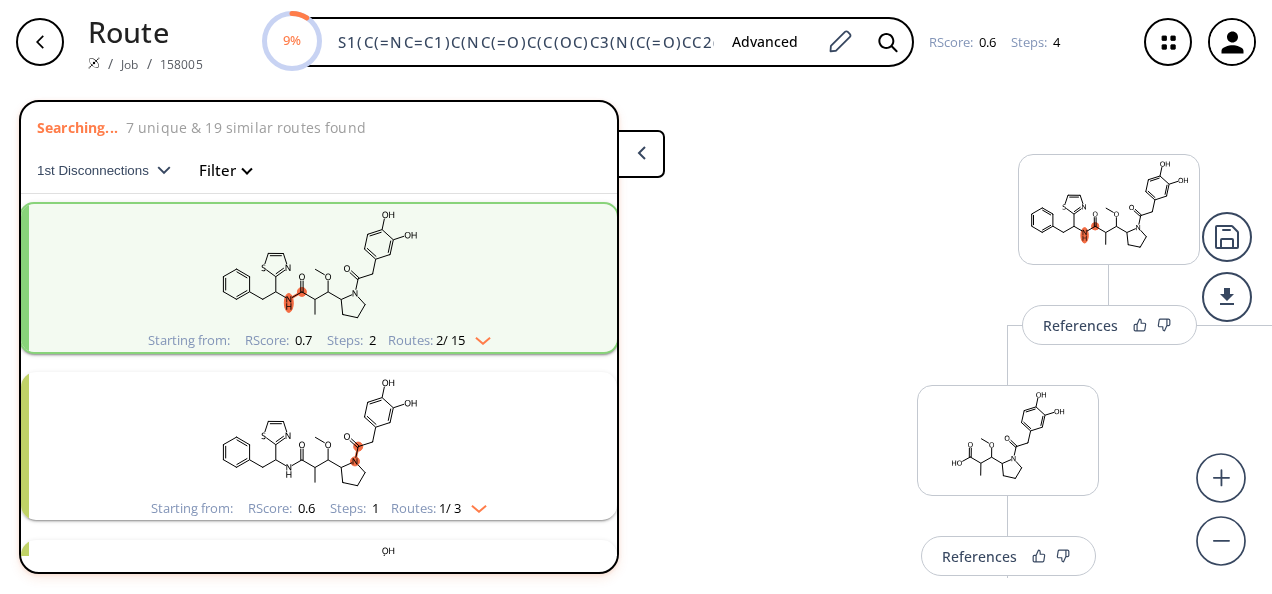 click 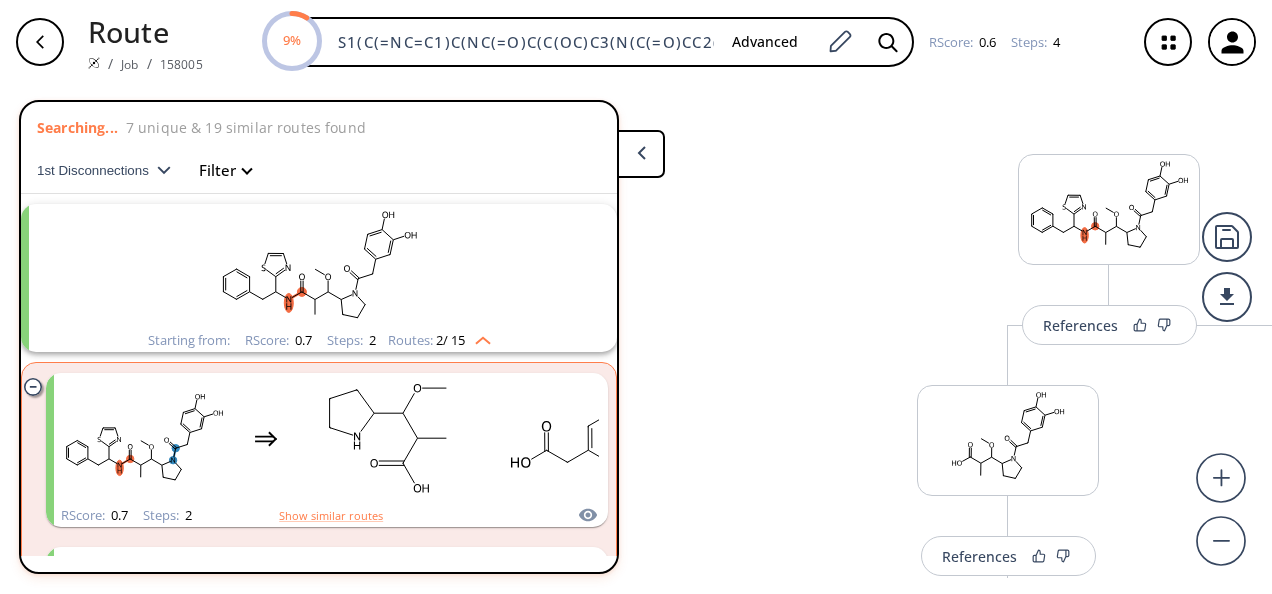 click 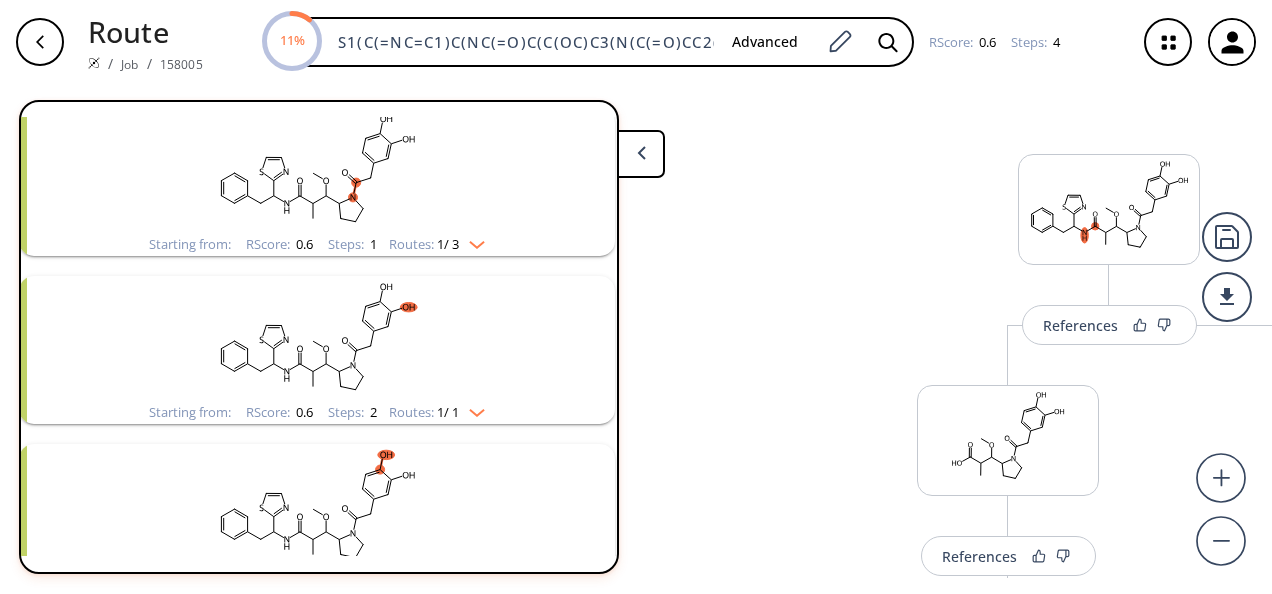 scroll, scrollTop: 0, scrollLeft: 2, axis: horizontal 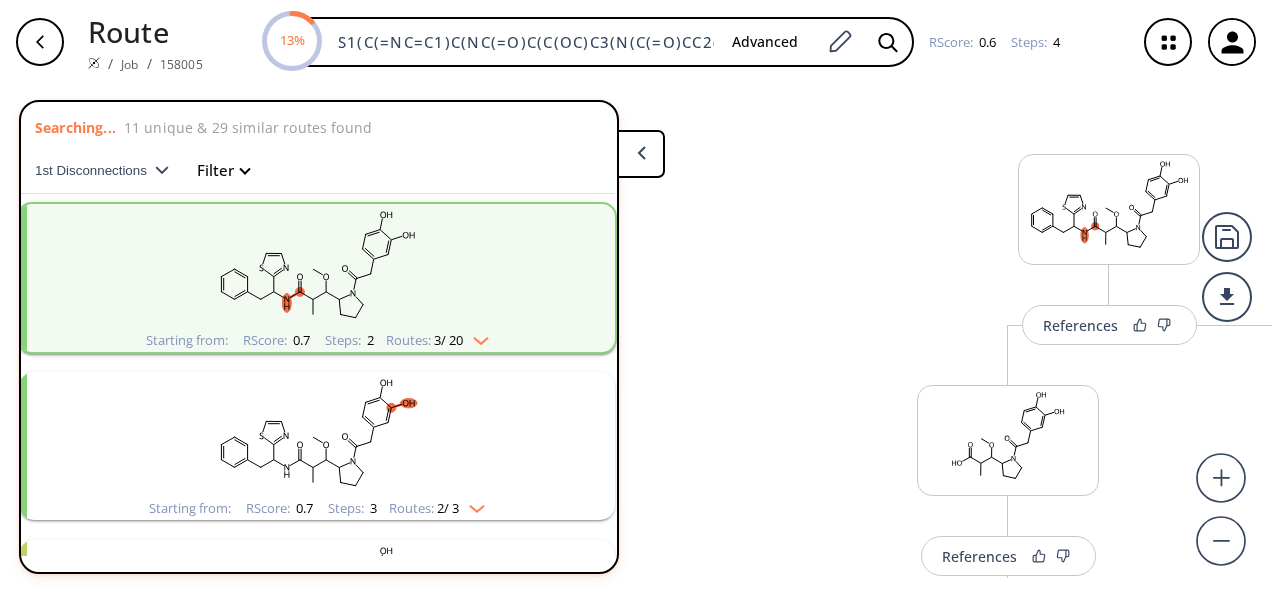 click 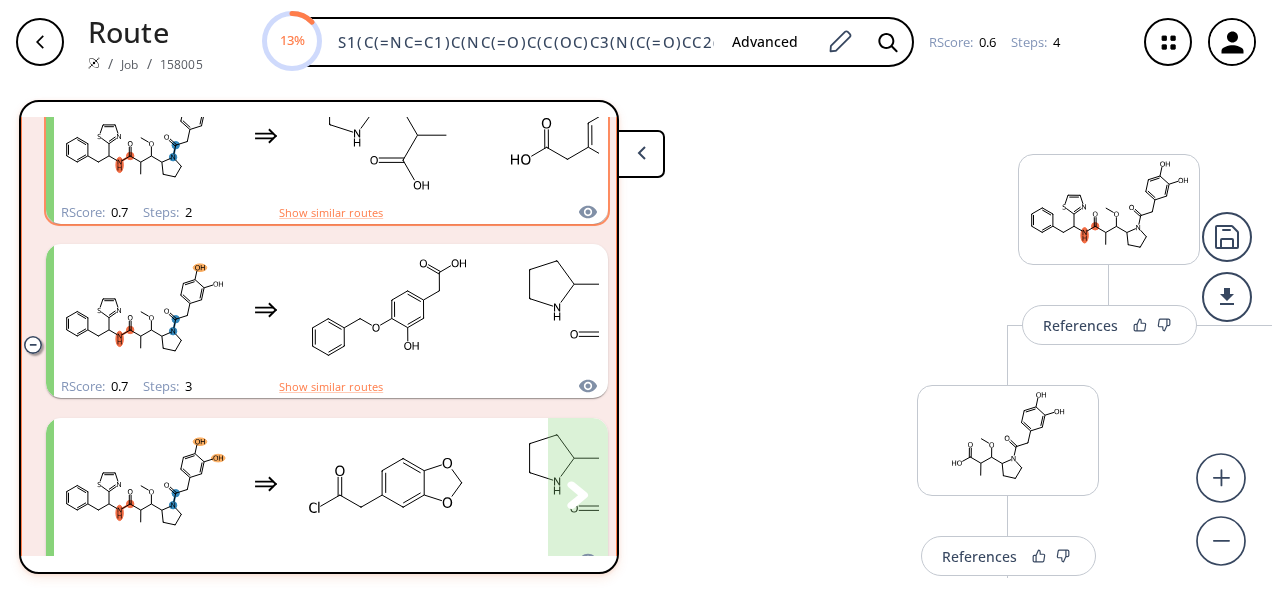 scroll, scrollTop: 192, scrollLeft: 0, axis: vertical 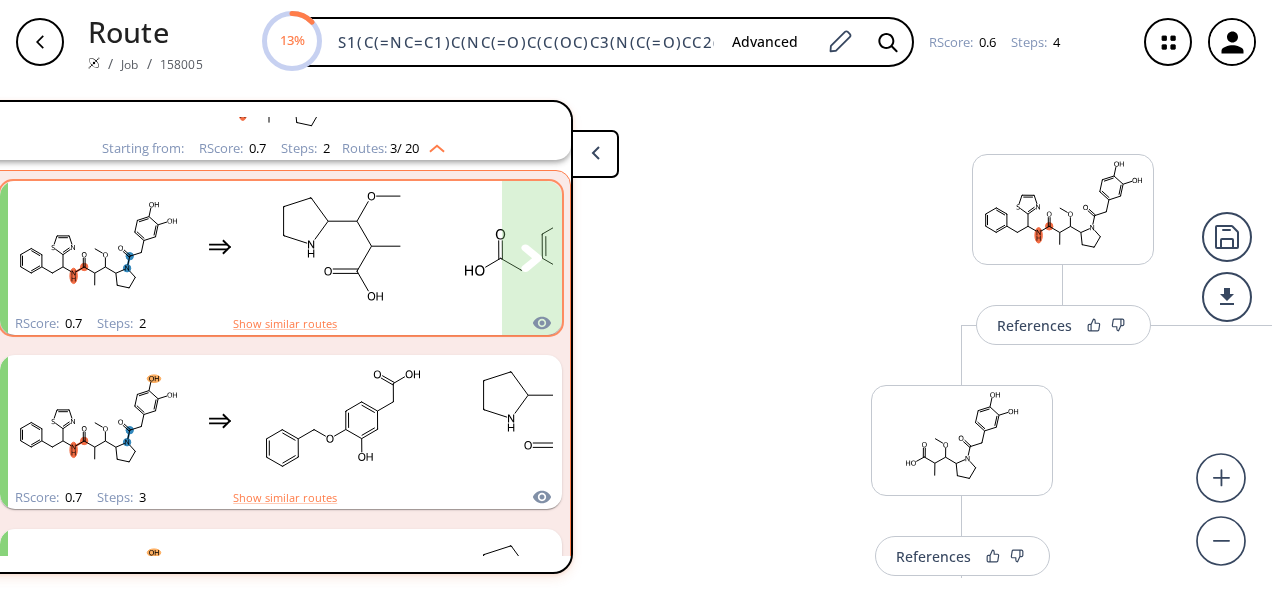click 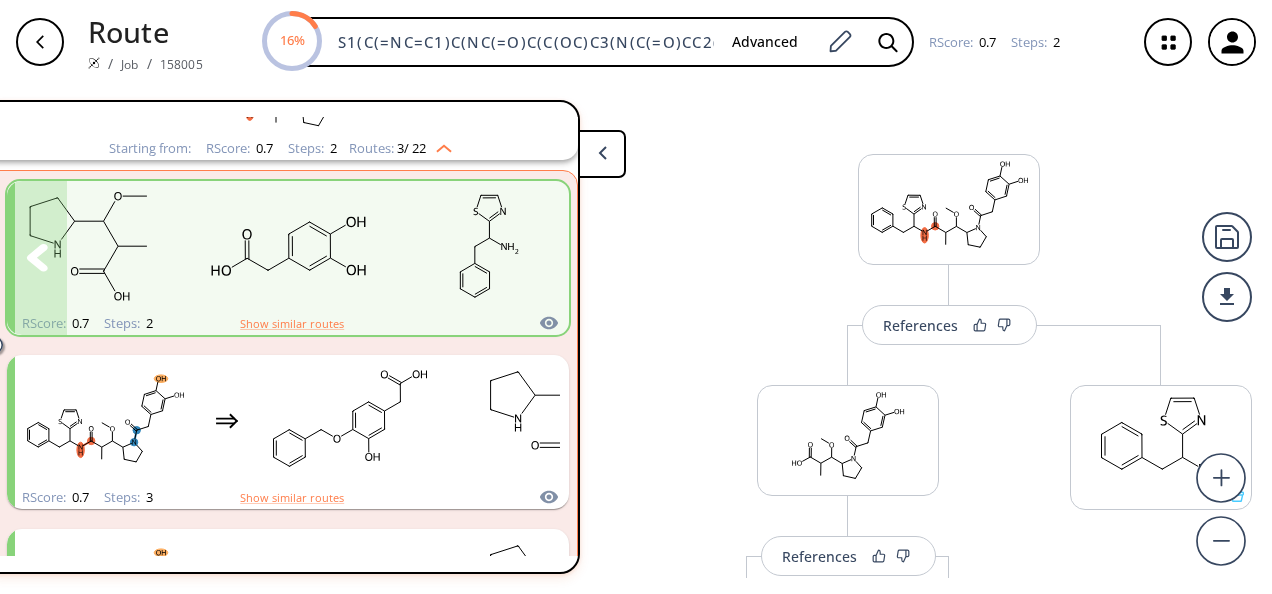 click 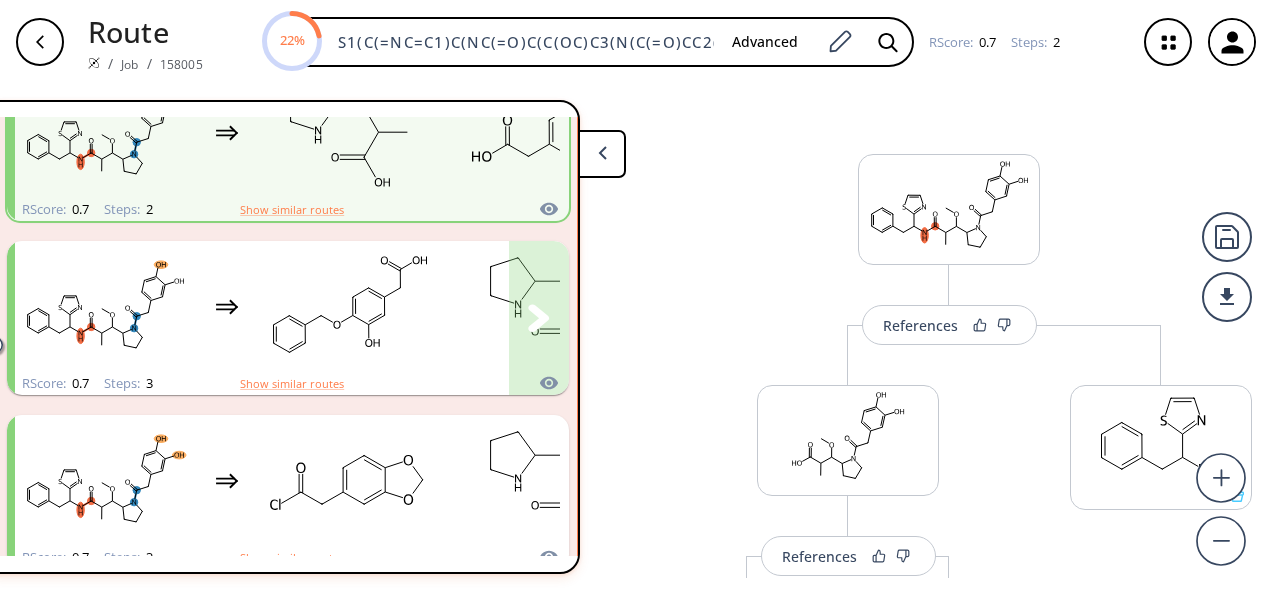 scroll, scrollTop: 0, scrollLeft: 0, axis: both 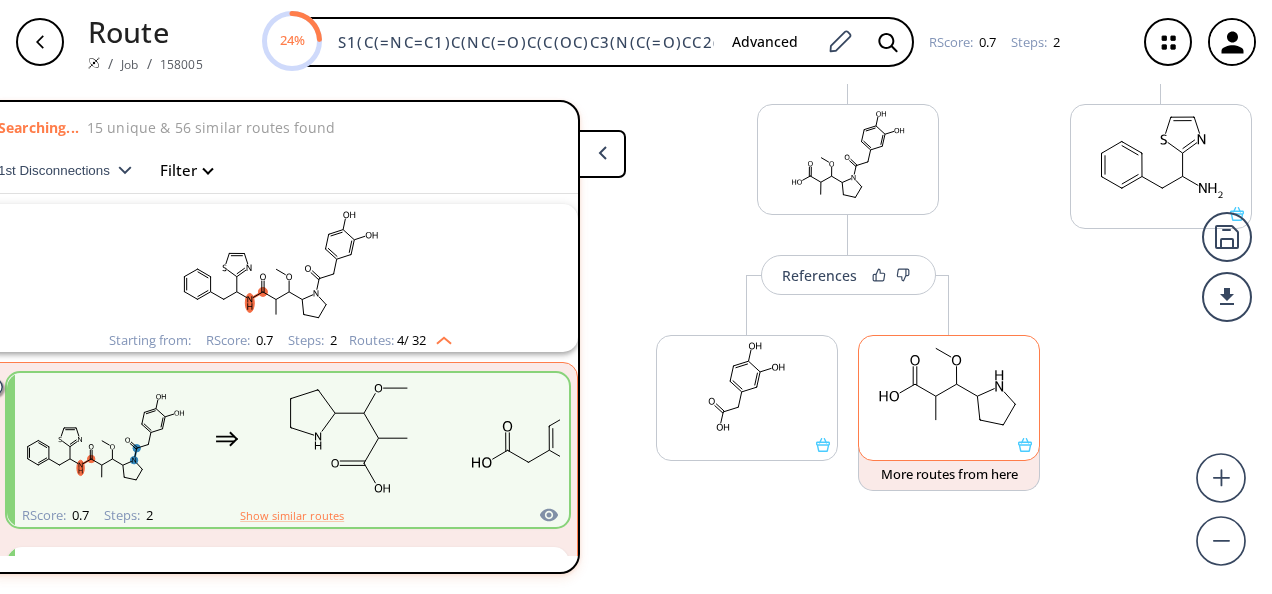 click 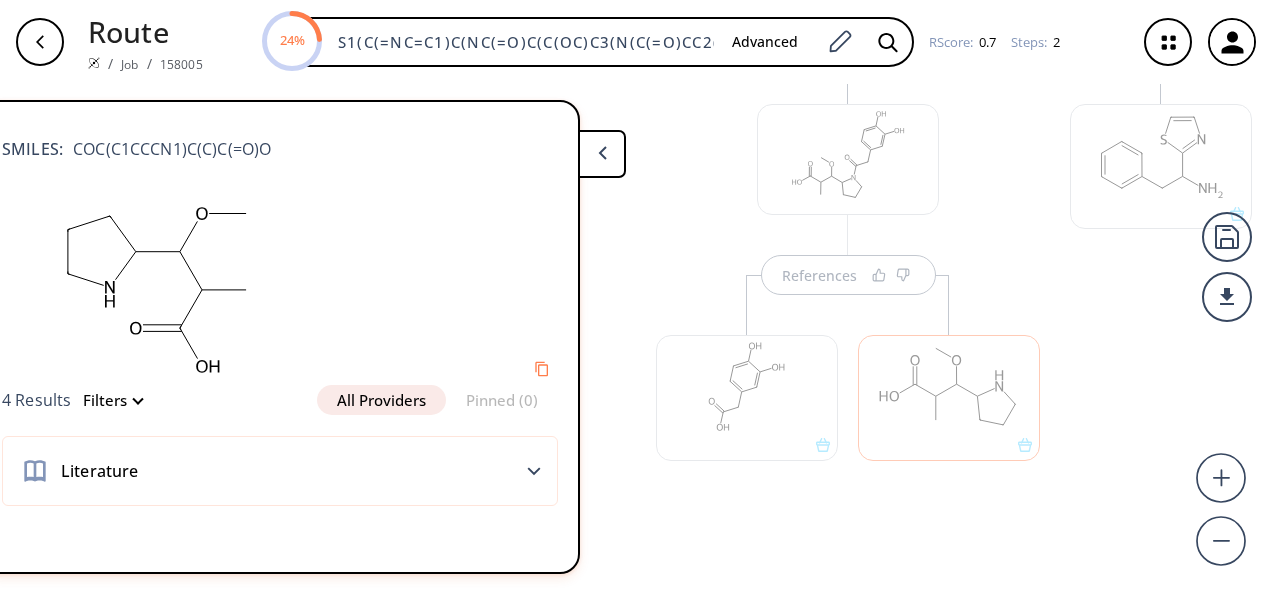 click at bounding box center (747, 397) 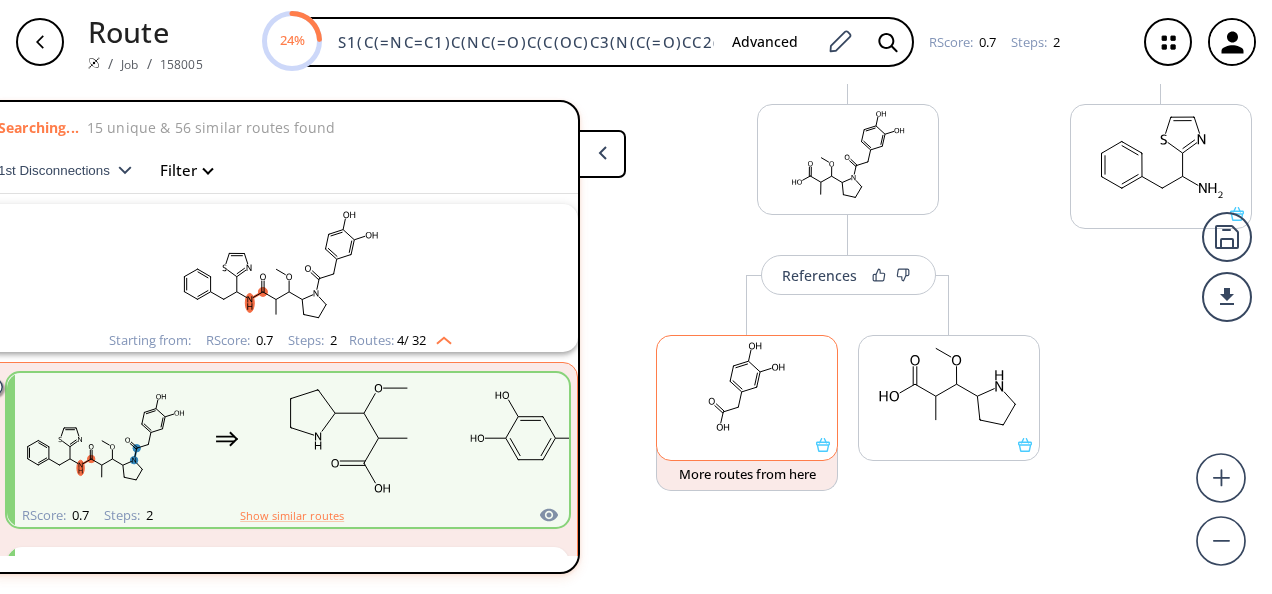 scroll, scrollTop: 0, scrollLeft: 0, axis: both 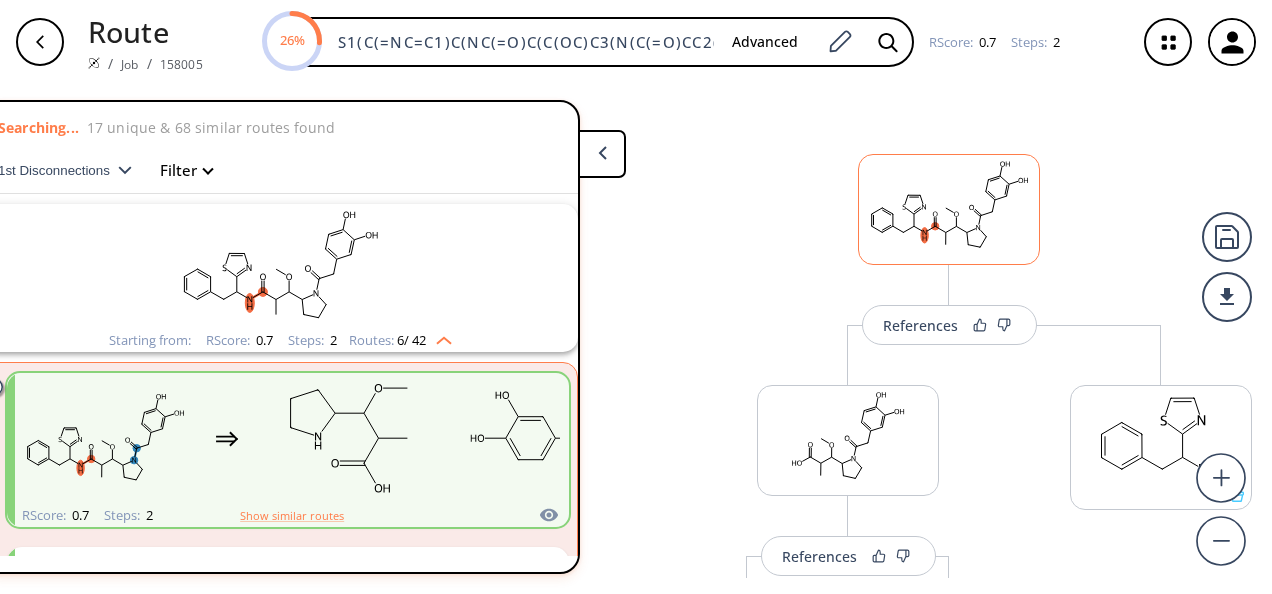 click 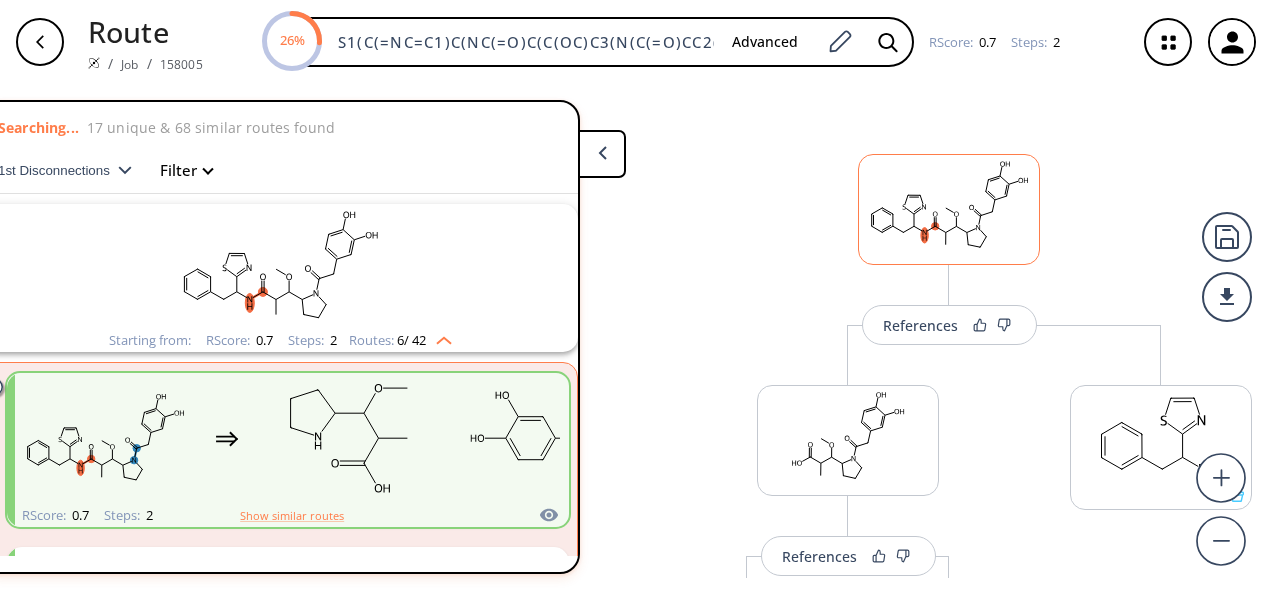 scroll, scrollTop: 10, scrollLeft: 0, axis: vertical 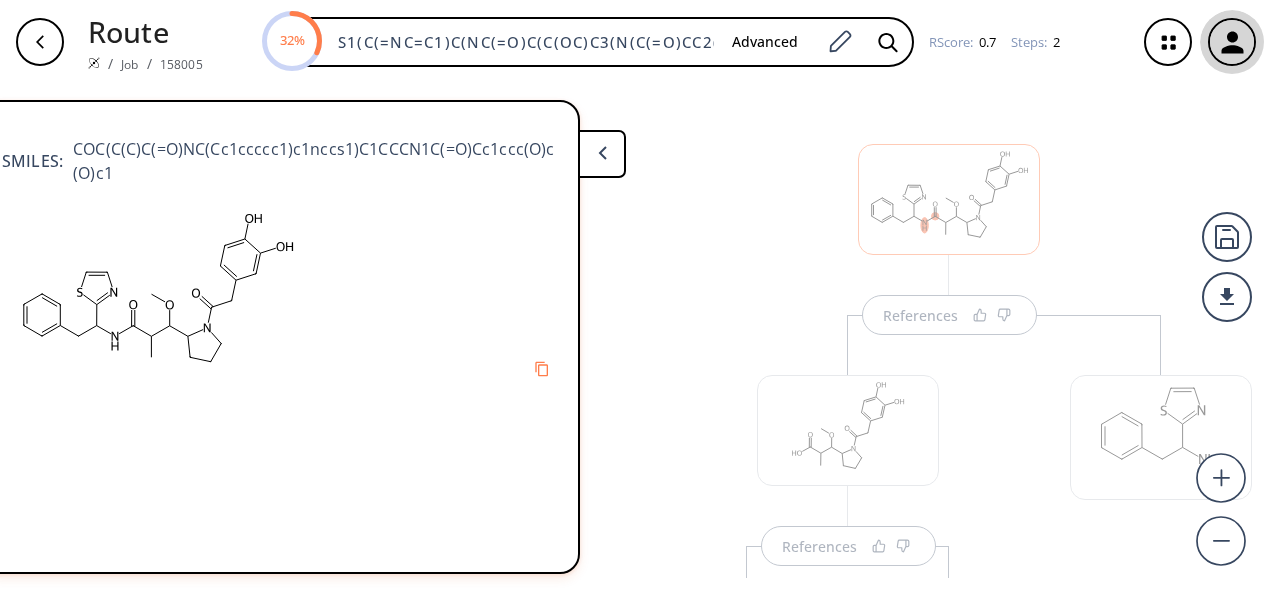 click 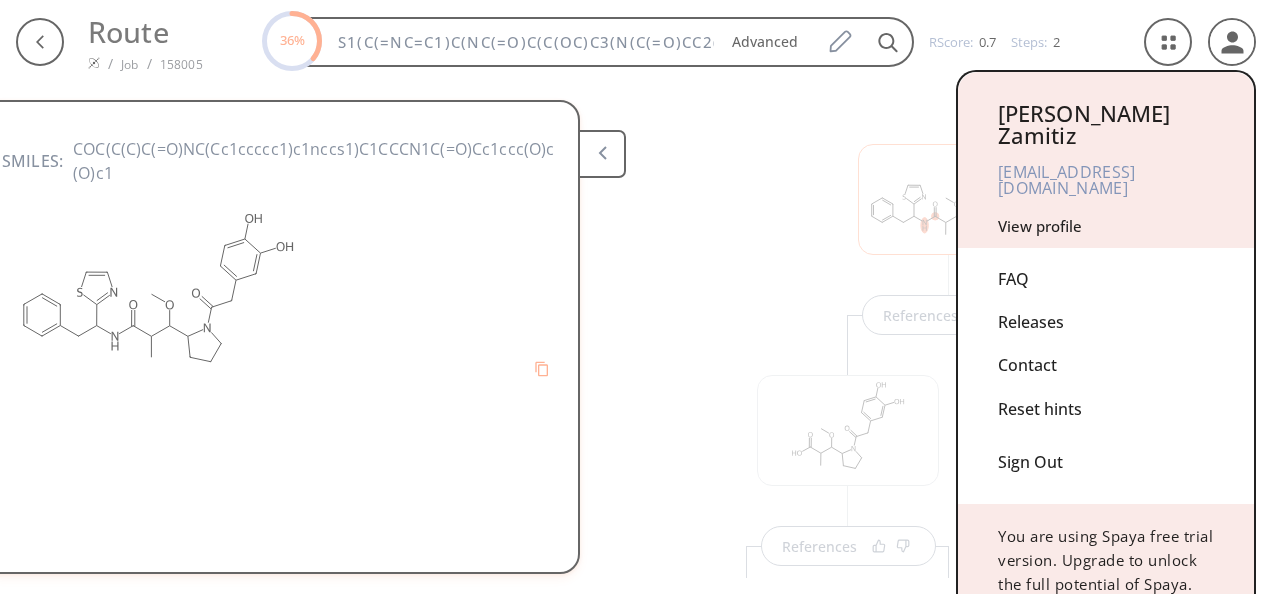 click on "View profile" at bounding box center [1040, 226] 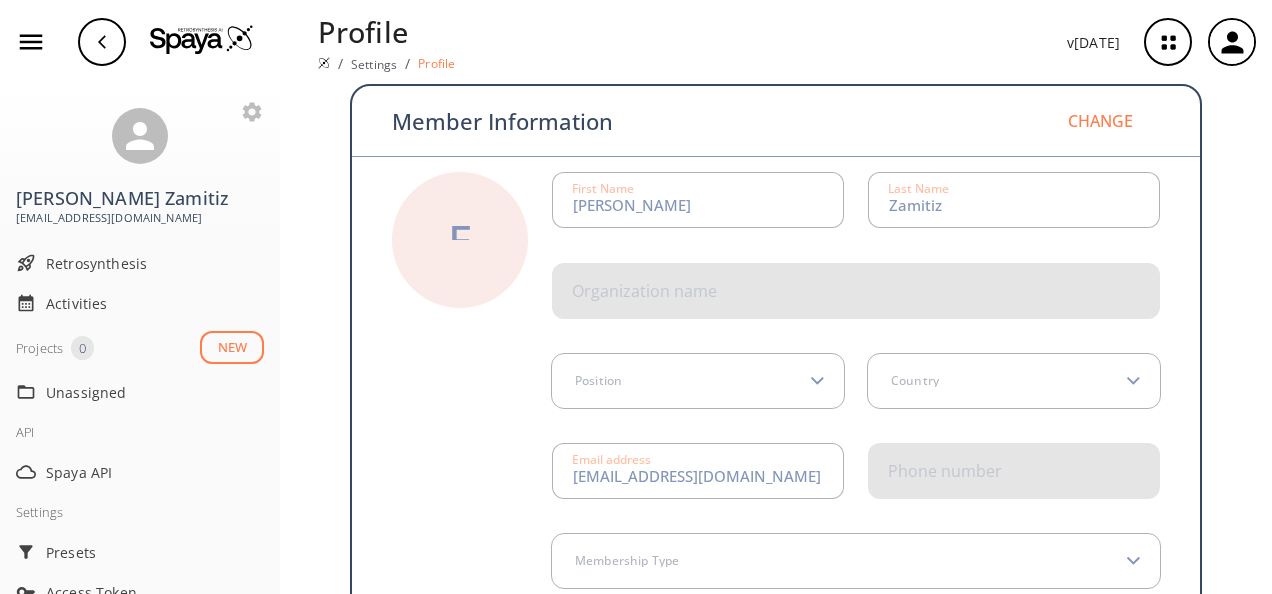 scroll, scrollTop: 420, scrollLeft: 0, axis: vertical 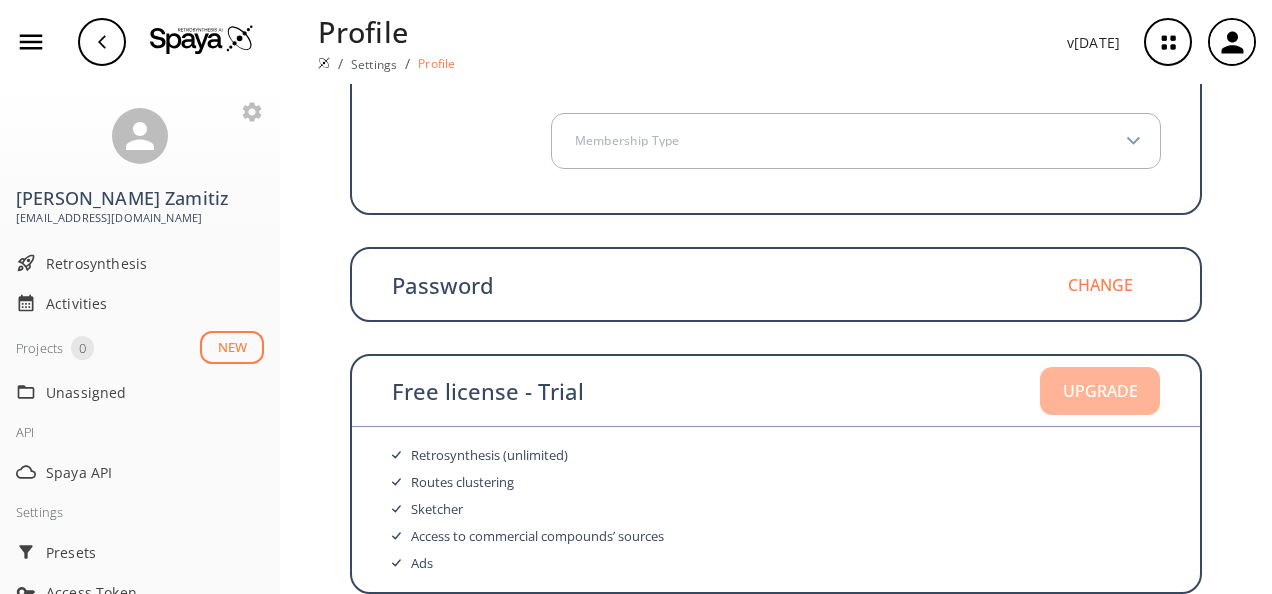 click on "Upgrade" at bounding box center (1100, 391) 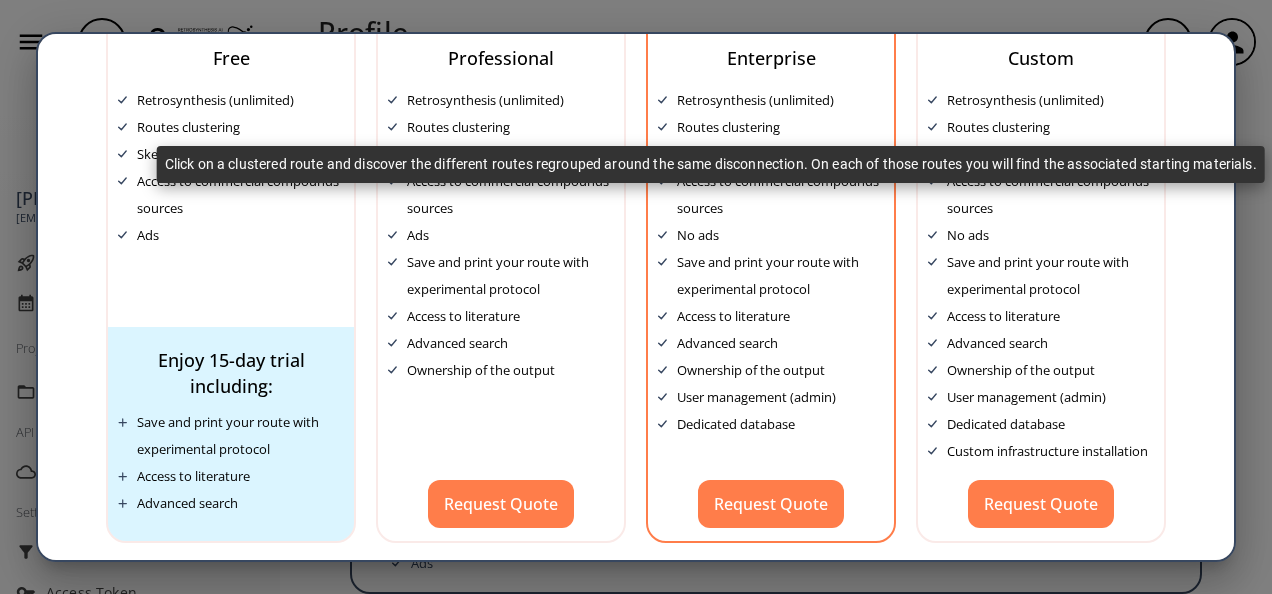 scroll, scrollTop: 222, scrollLeft: 0, axis: vertical 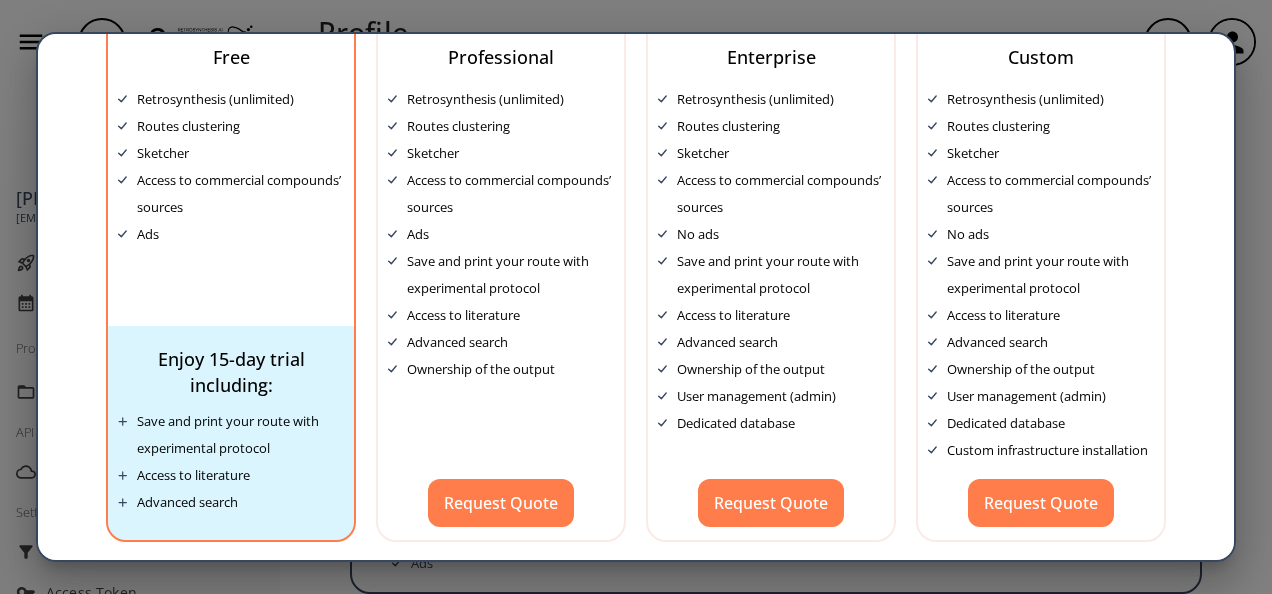 click at bounding box center (122, 421) 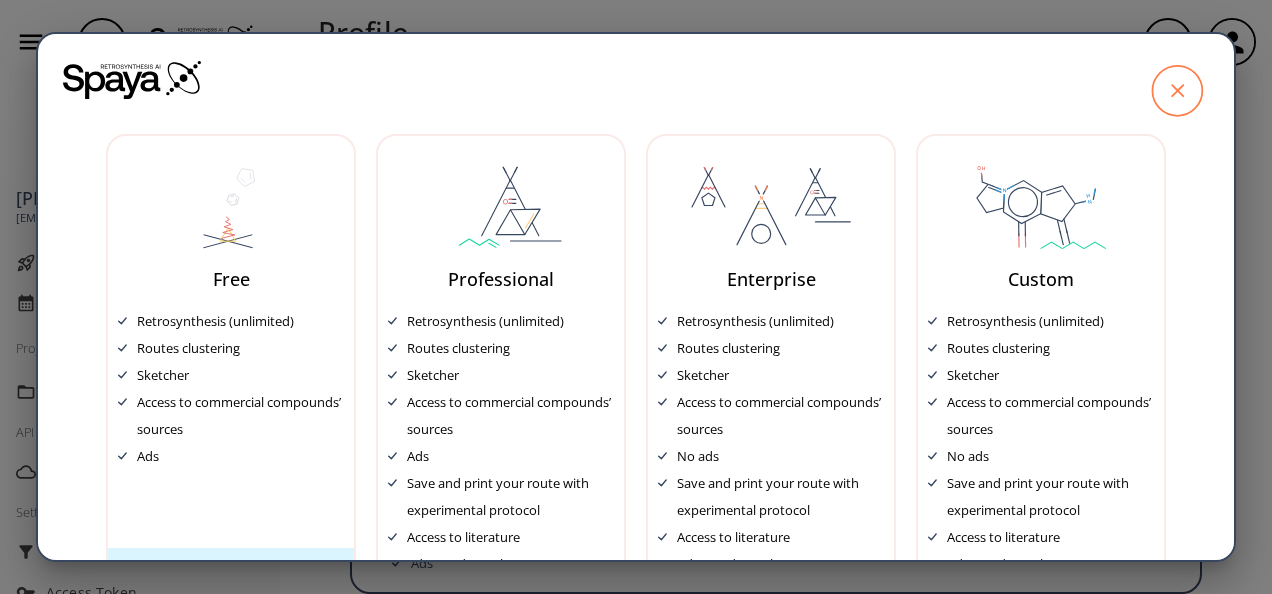 click 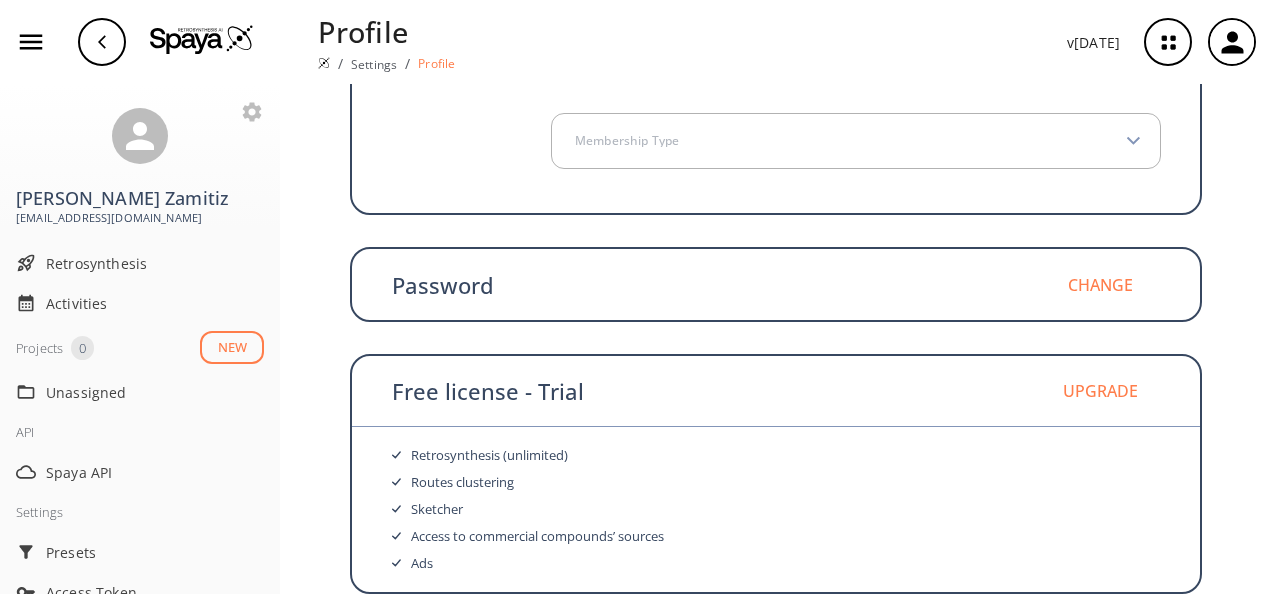 scroll, scrollTop: 0, scrollLeft: 0, axis: both 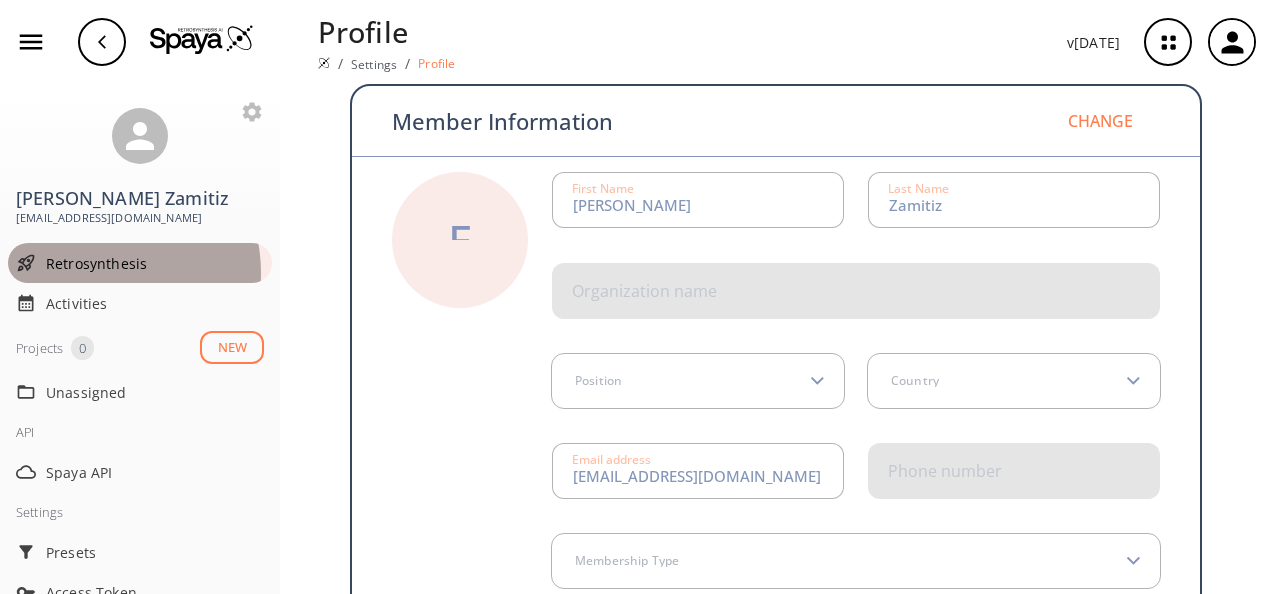 click on "Retrosynthesis" at bounding box center (155, 263) 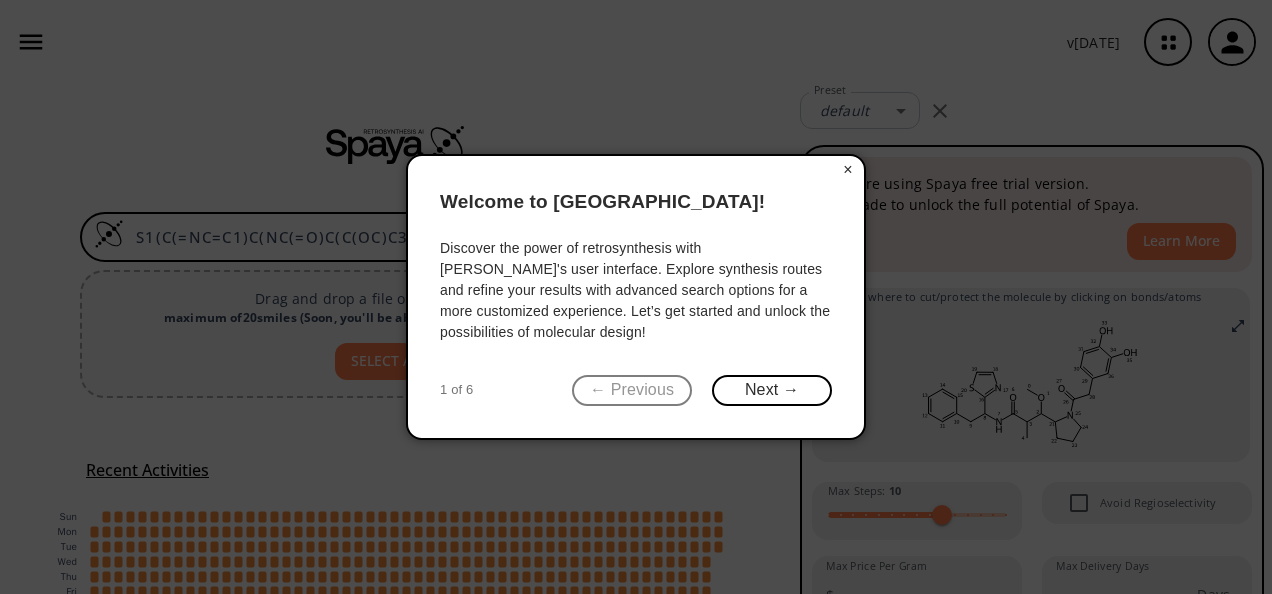 click on "×" at bounding box center [848, 170] 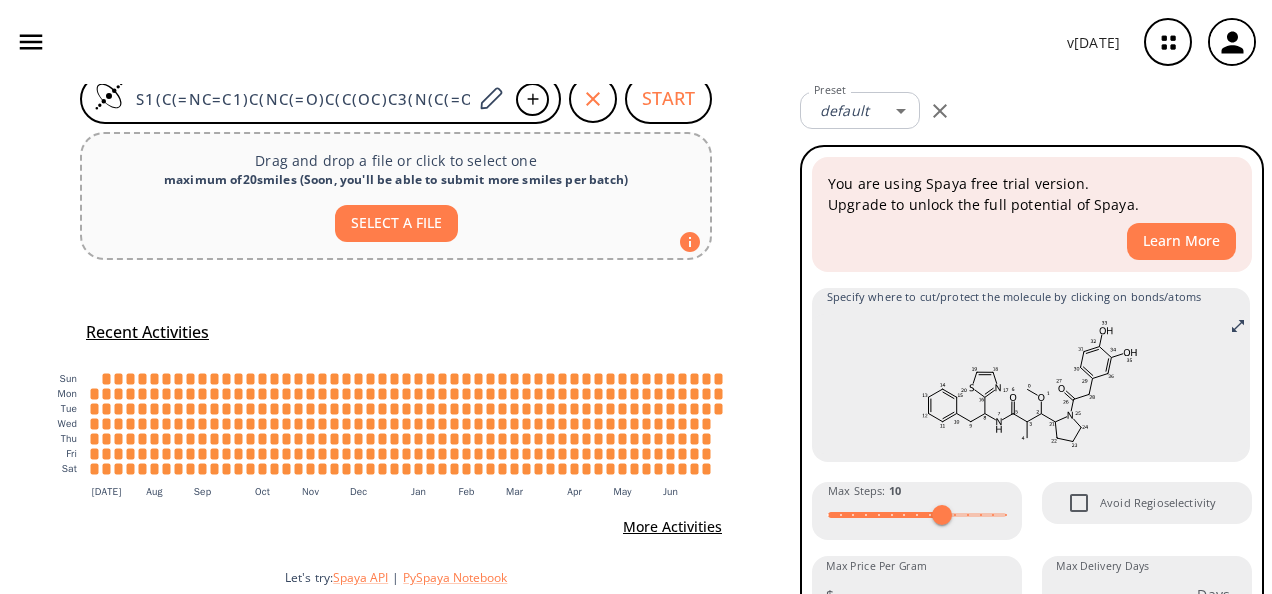 scroll, scrollTop: 0, scrollLeft: 0, axis: both 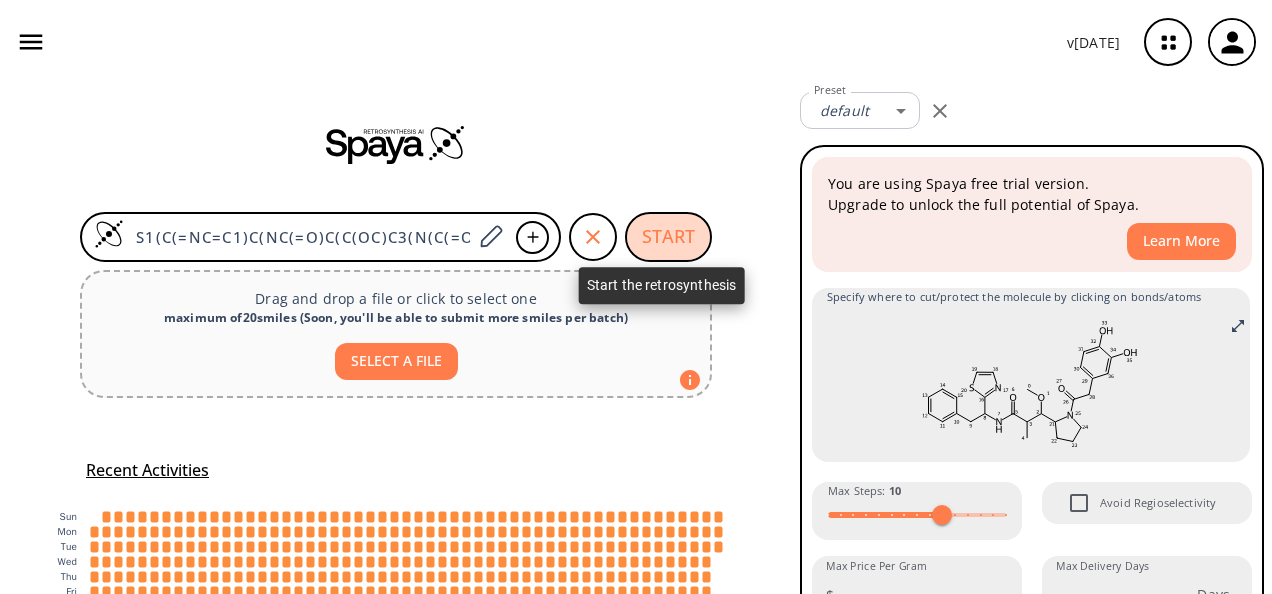 click on "START" at bounding box center [668, 237] 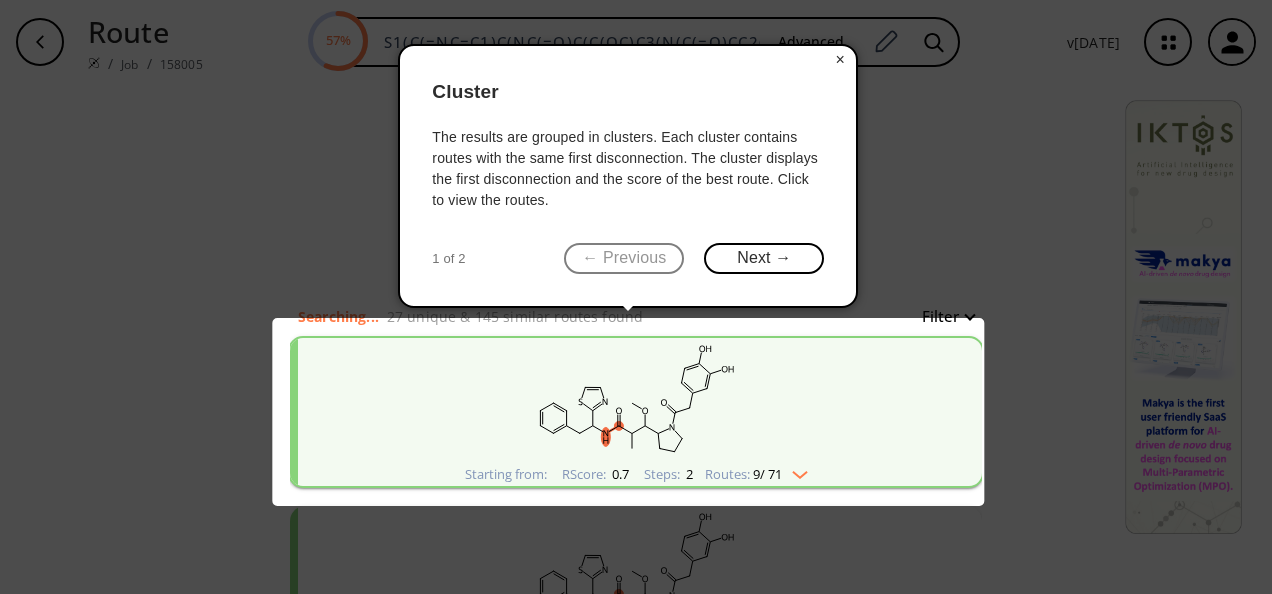 click on "×" at bounding box center [840, 60] 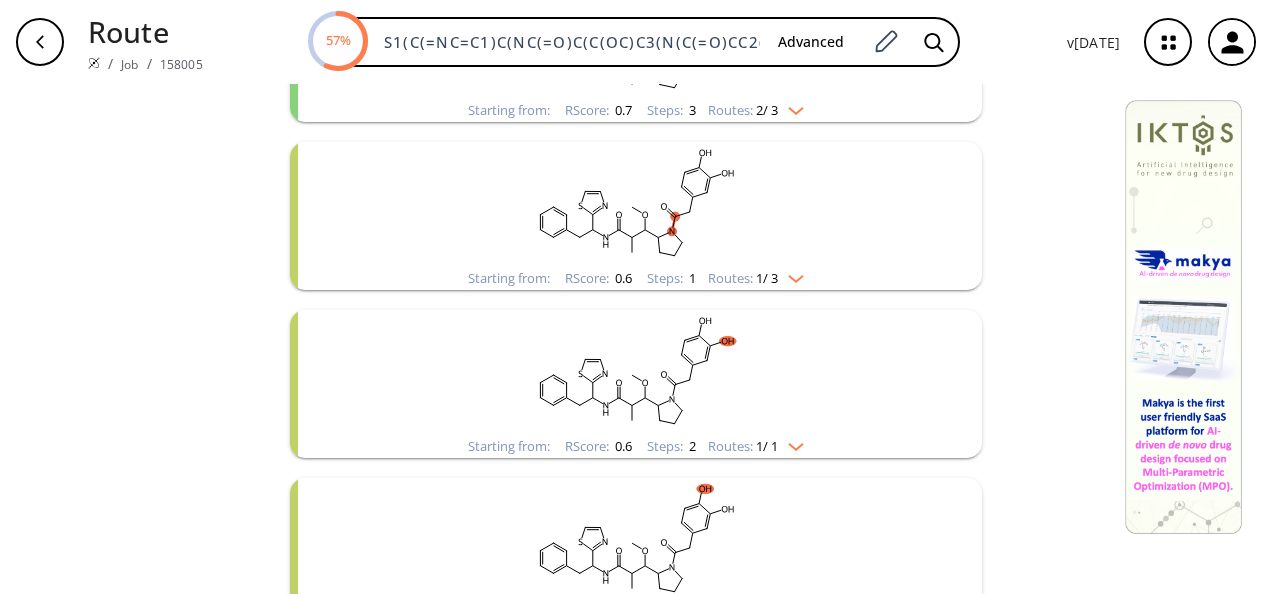 scroll, scrollTop: 0, scrollLeft: 0, axis: both 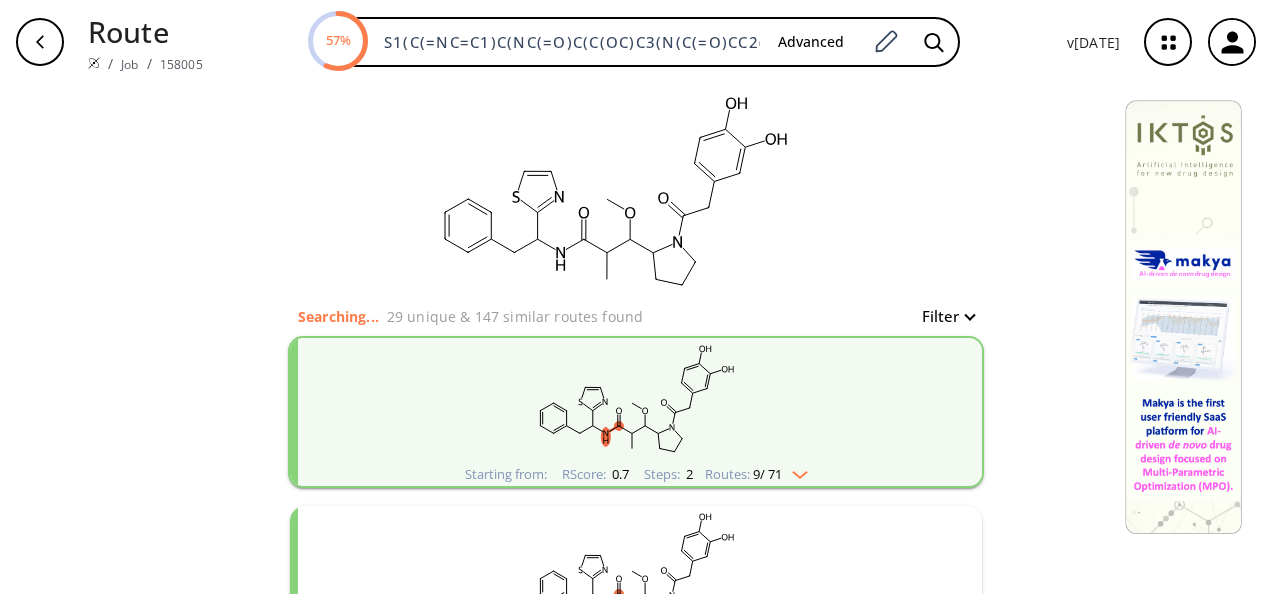 click at bounding box center [40, 42] 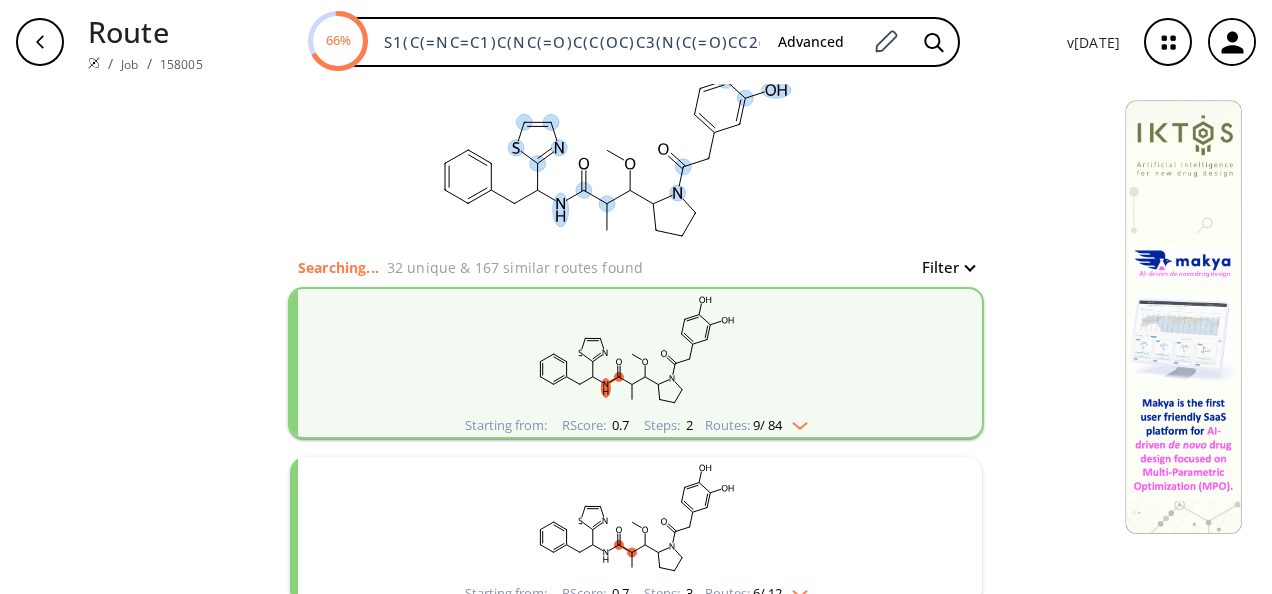 scroll, scrollTop: 50, scrollLeft: 0, axis: vertical 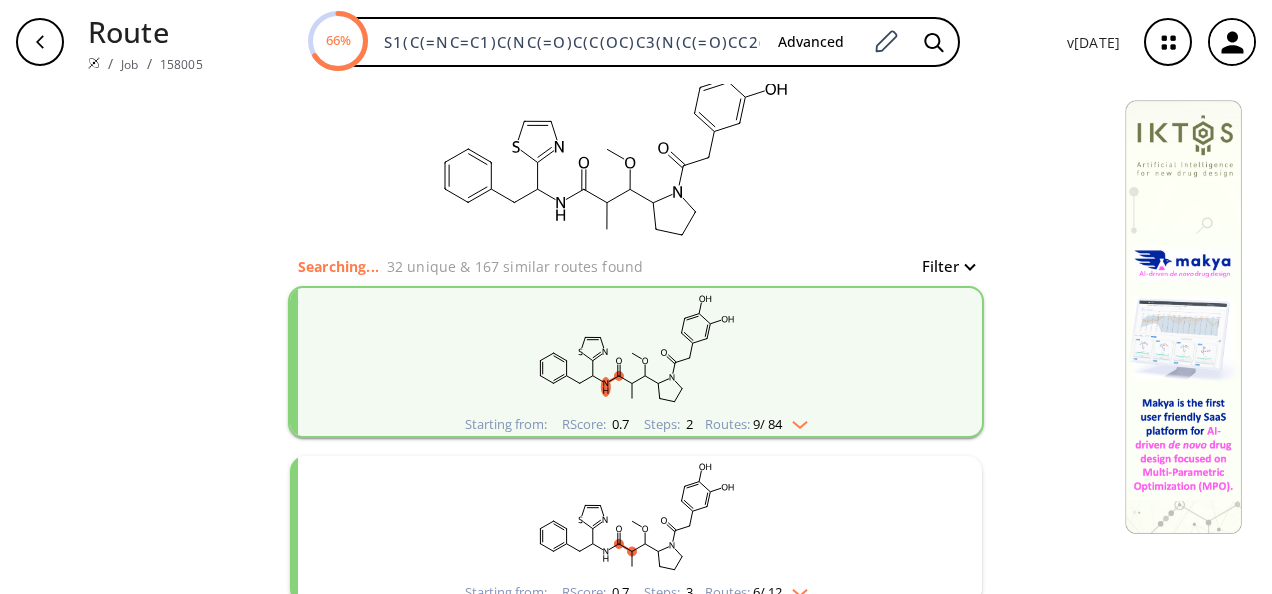 click at bounding box center (795, 421) 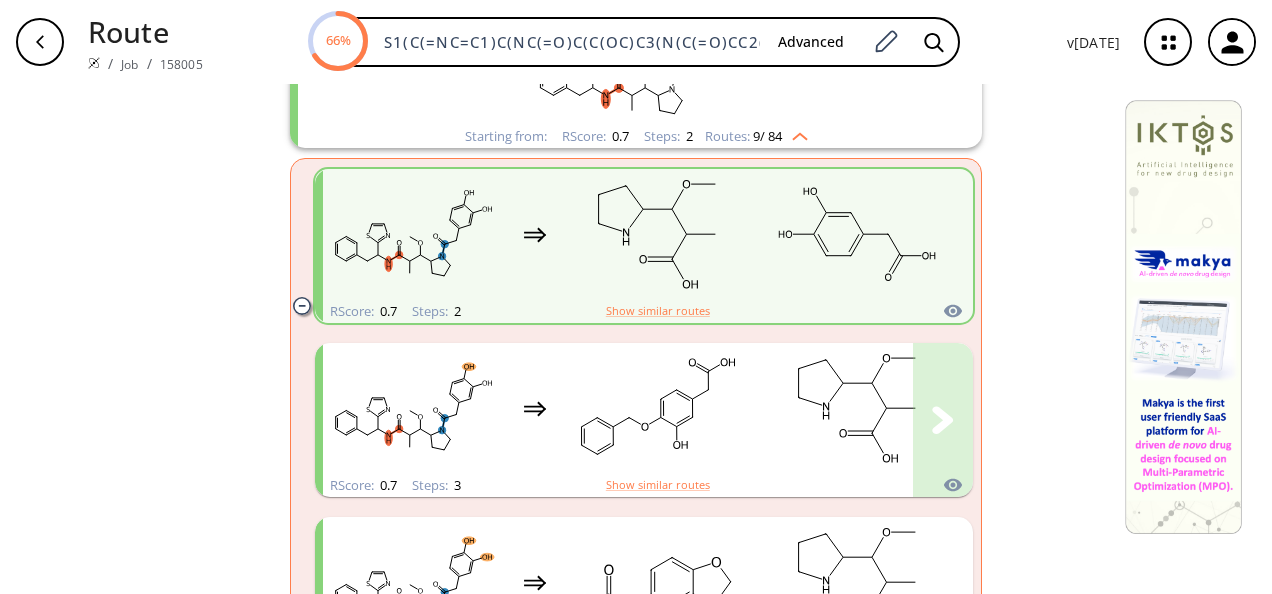 scroll, scrollTop: 350, scrollLeft: 0, axis: vertical 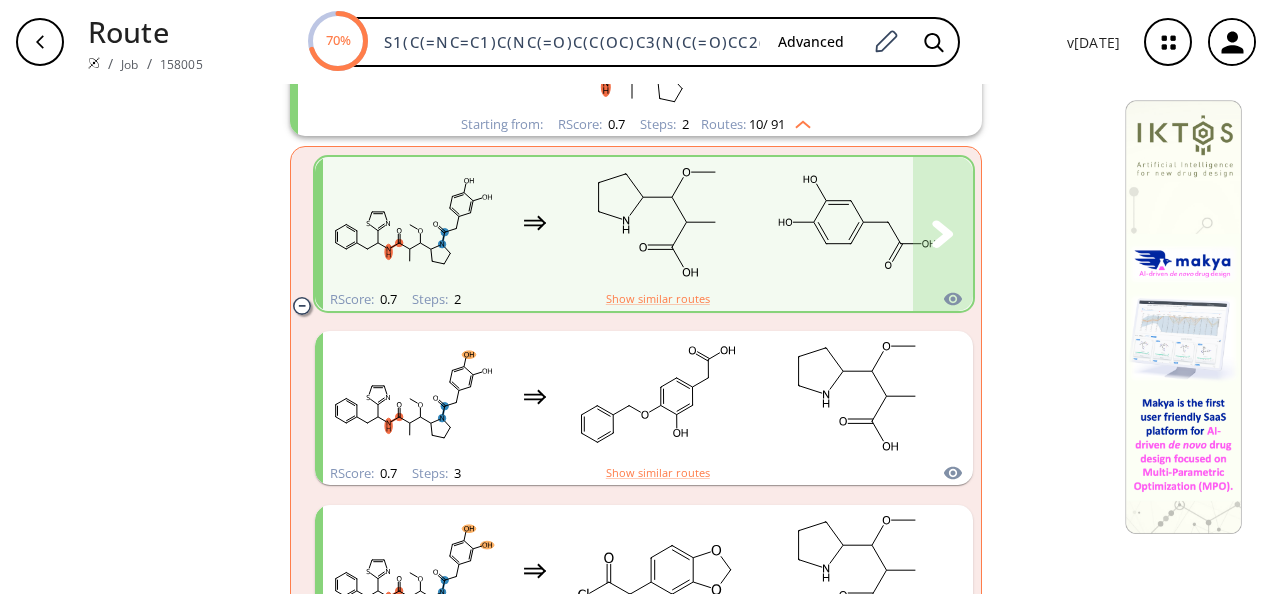 click 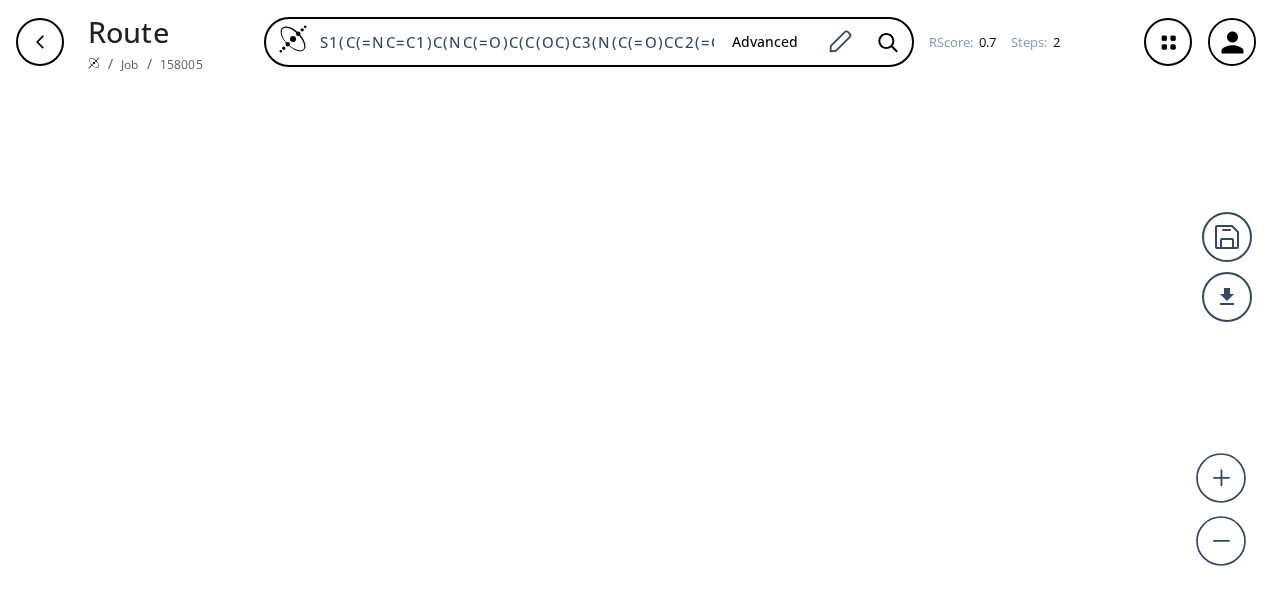 scroll, scrollTop: 0, scrollLeft: 0, axis: both 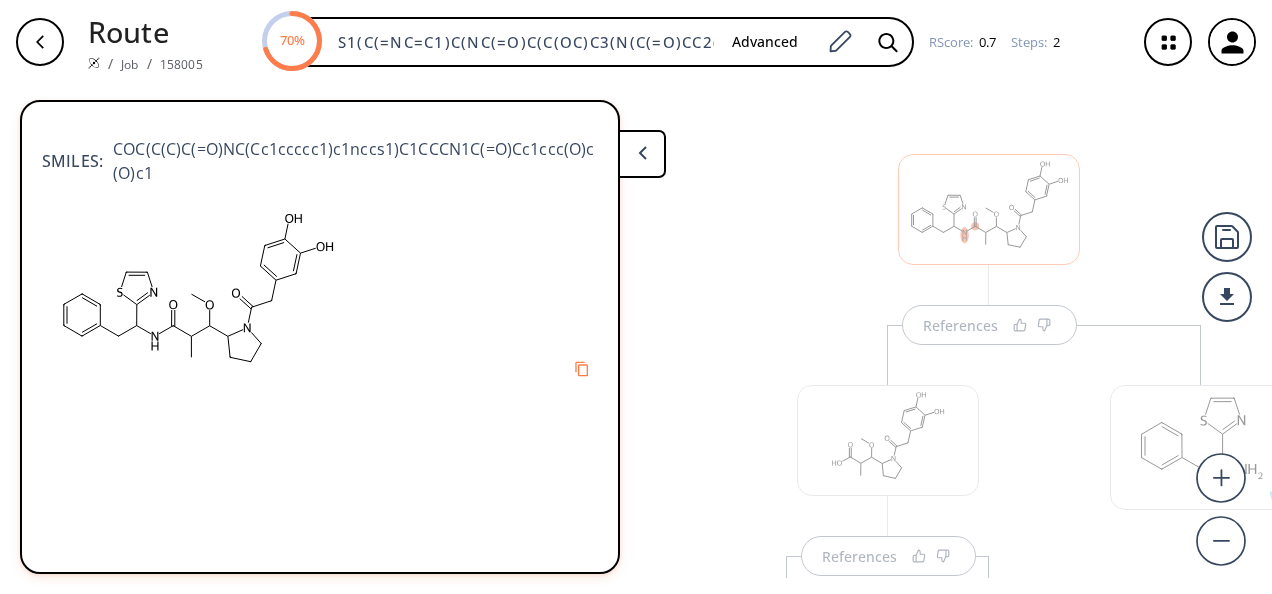 click at bounding box center (989, 209) 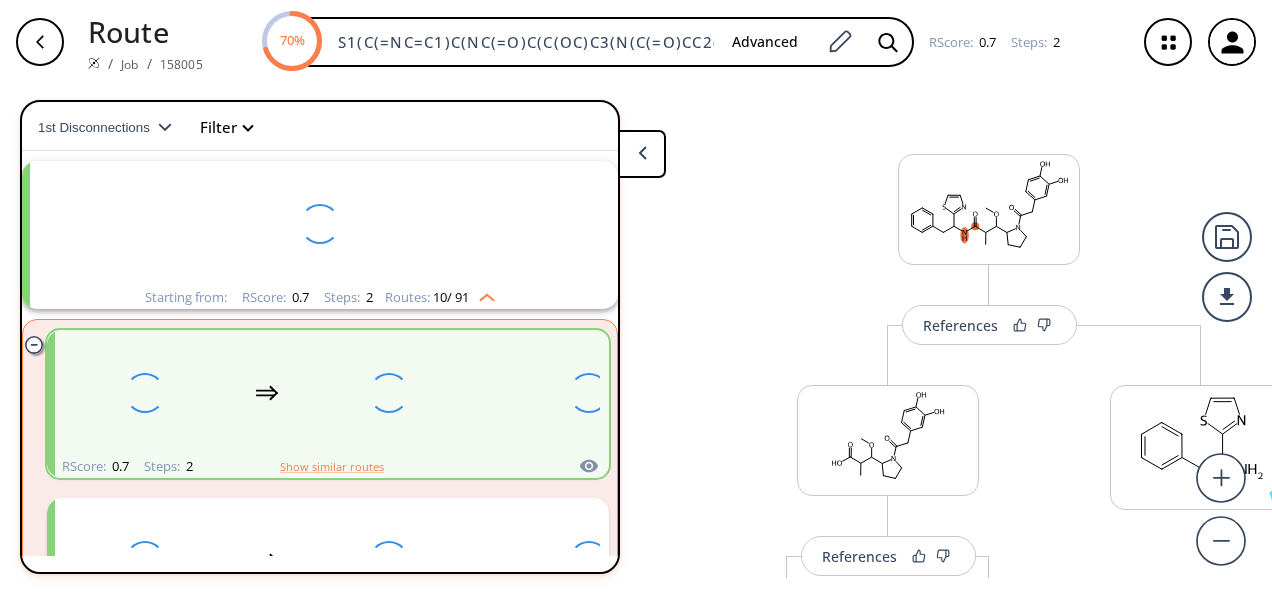 scroll, scrollTop: 45, scrollLeft: 0, axis: vertical 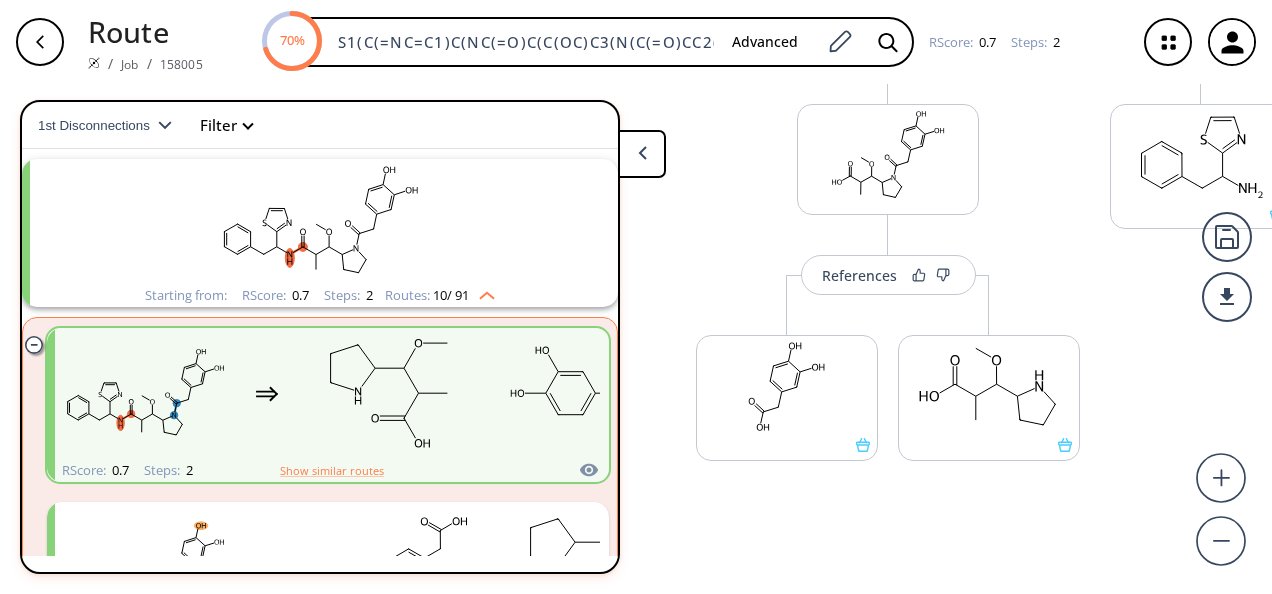 click 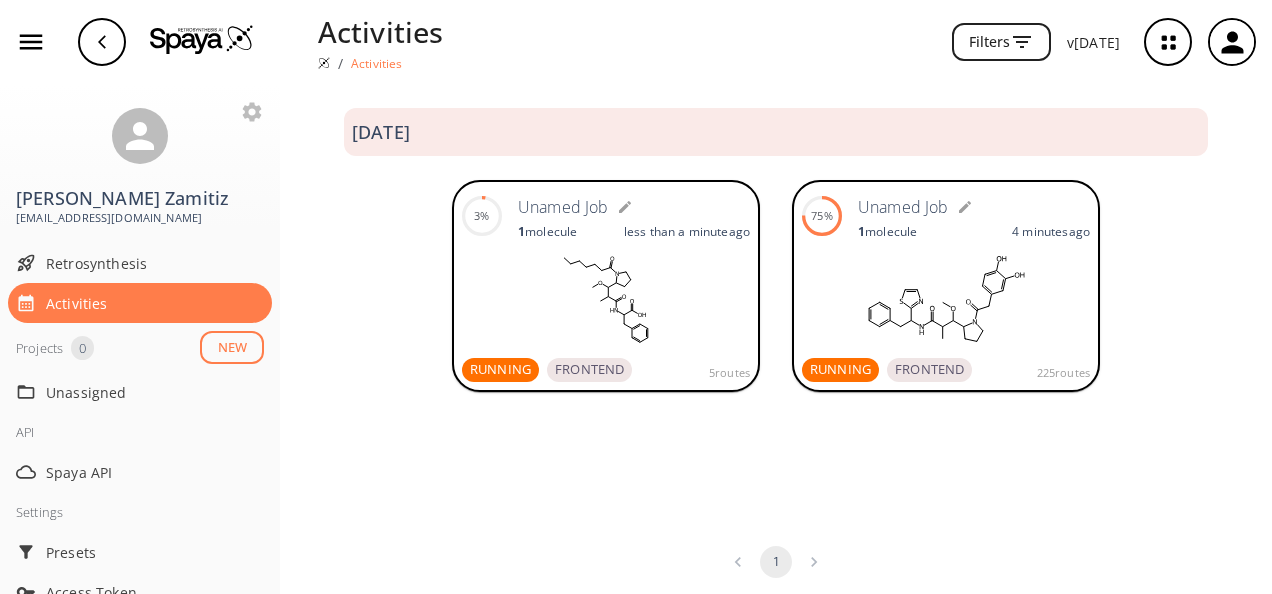 click 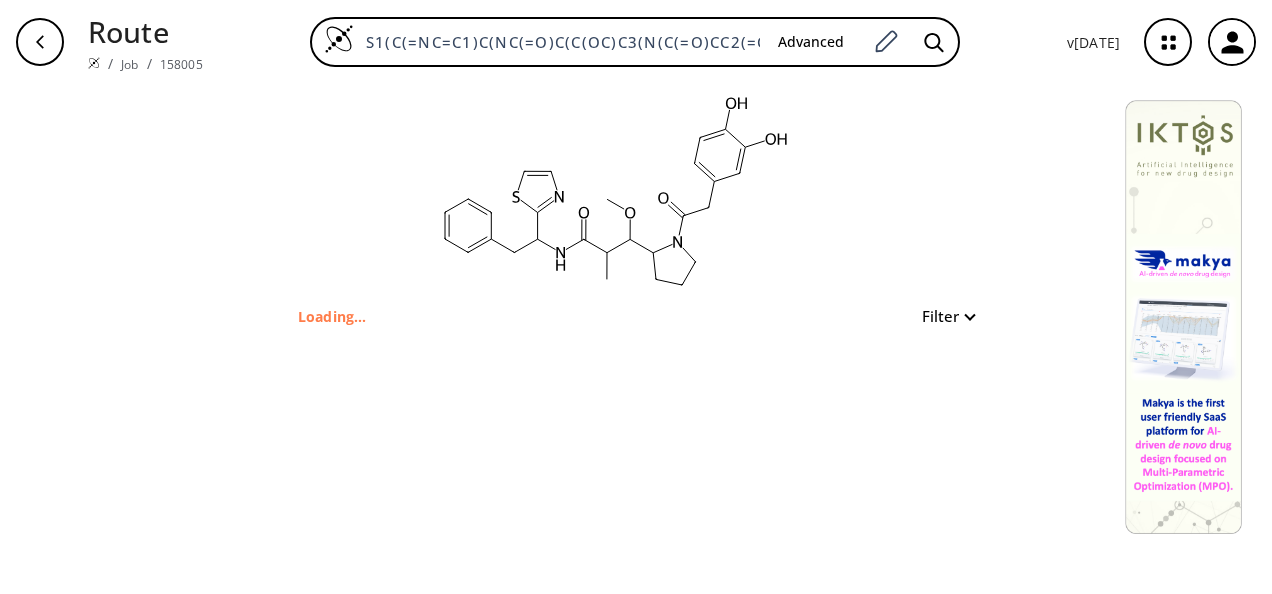 scroll, scrollTop: 0, scrollLeft: 0, axis: both 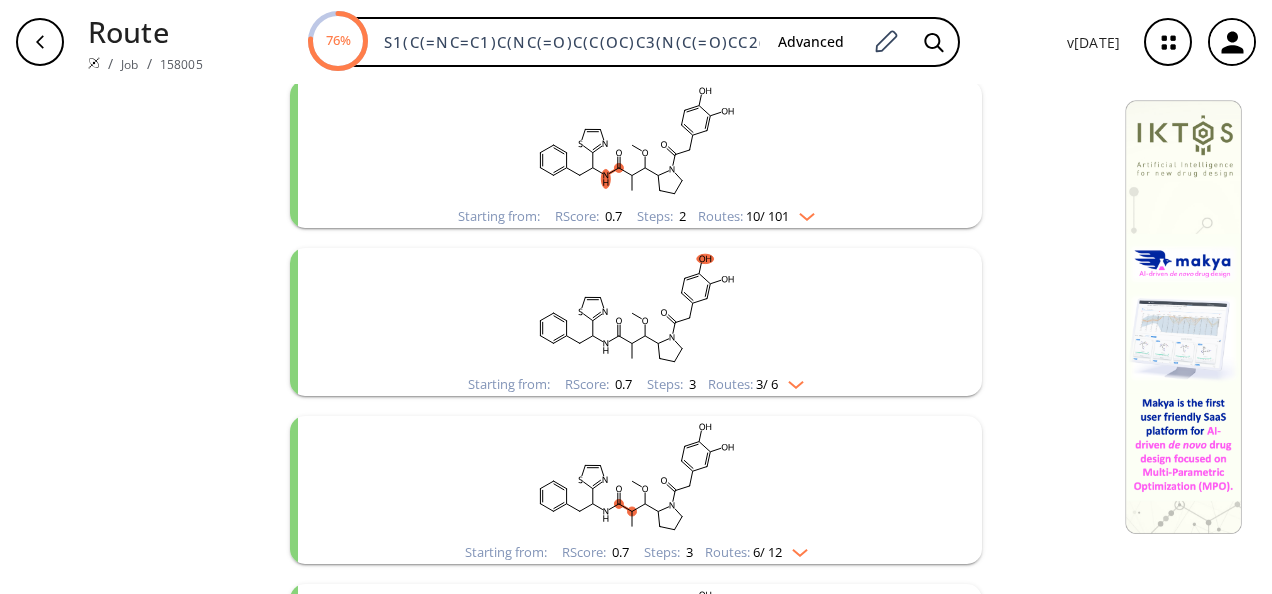 click at bounding box center (802, 213) 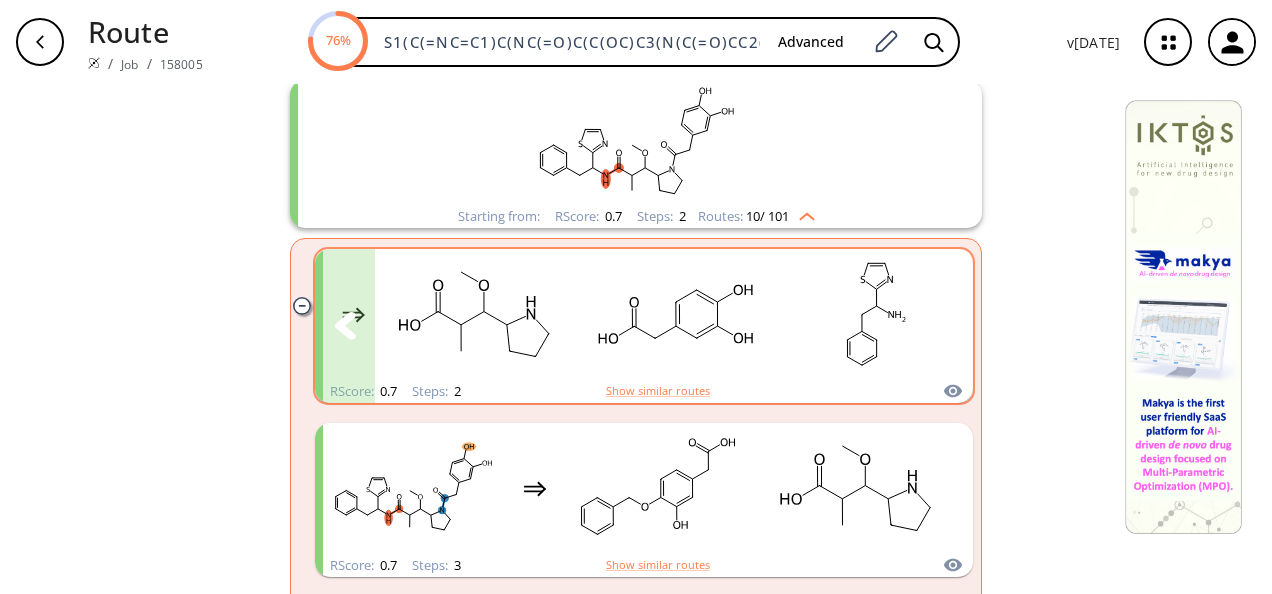 click at bounding box center (943, 326) 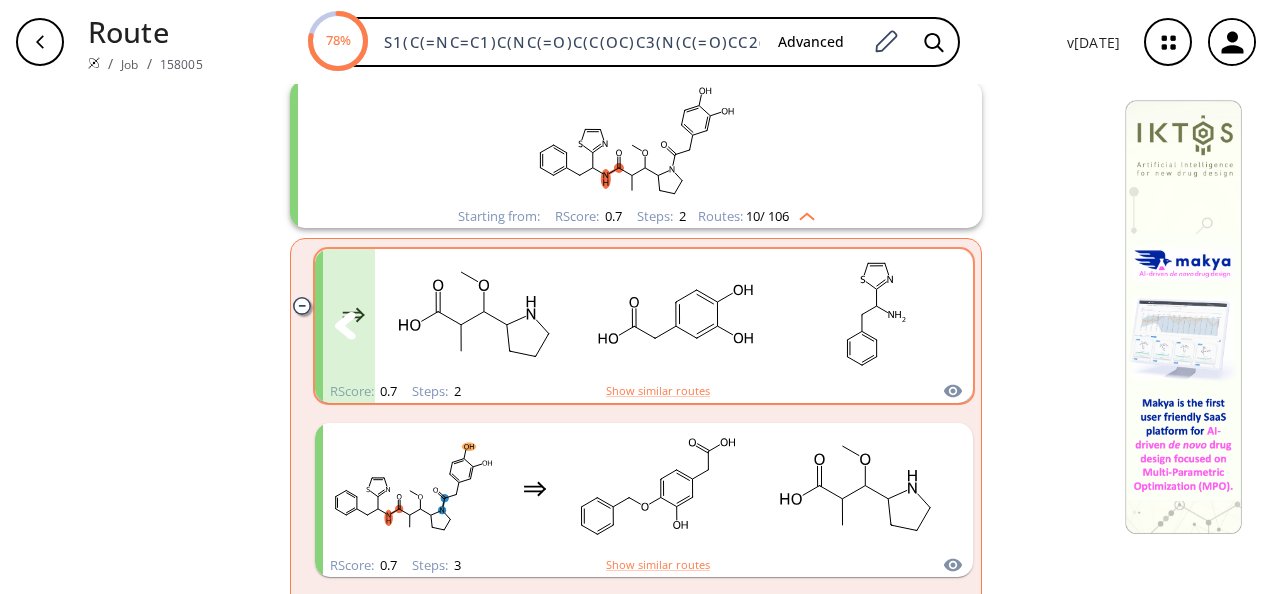 scroll, scrollTop: 0, scrollLeft: 0, axis: both 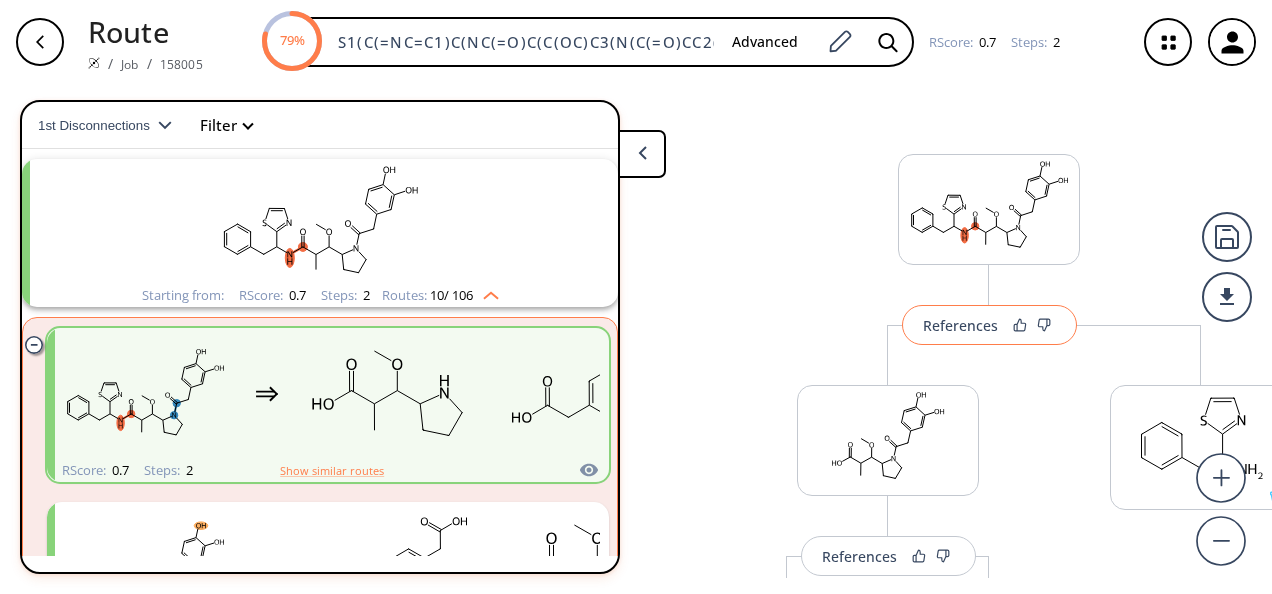 click on "References" at bounding box center (960, 325) 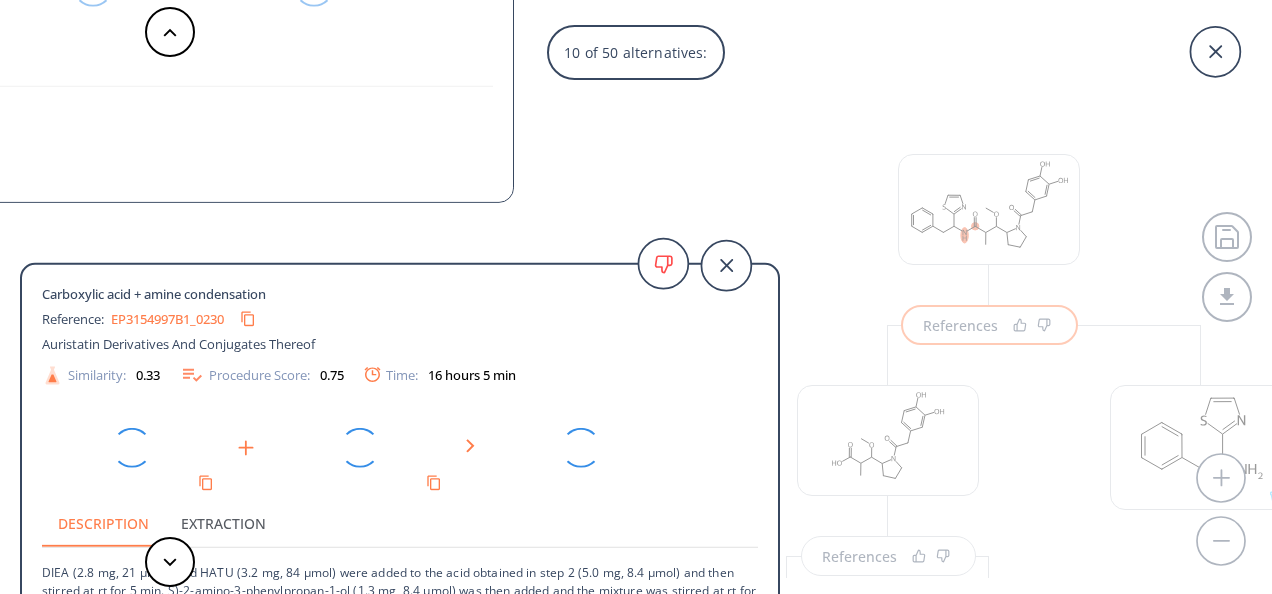 scroll, scrollTop: 88, scrollLeft: 0, axis: vertical 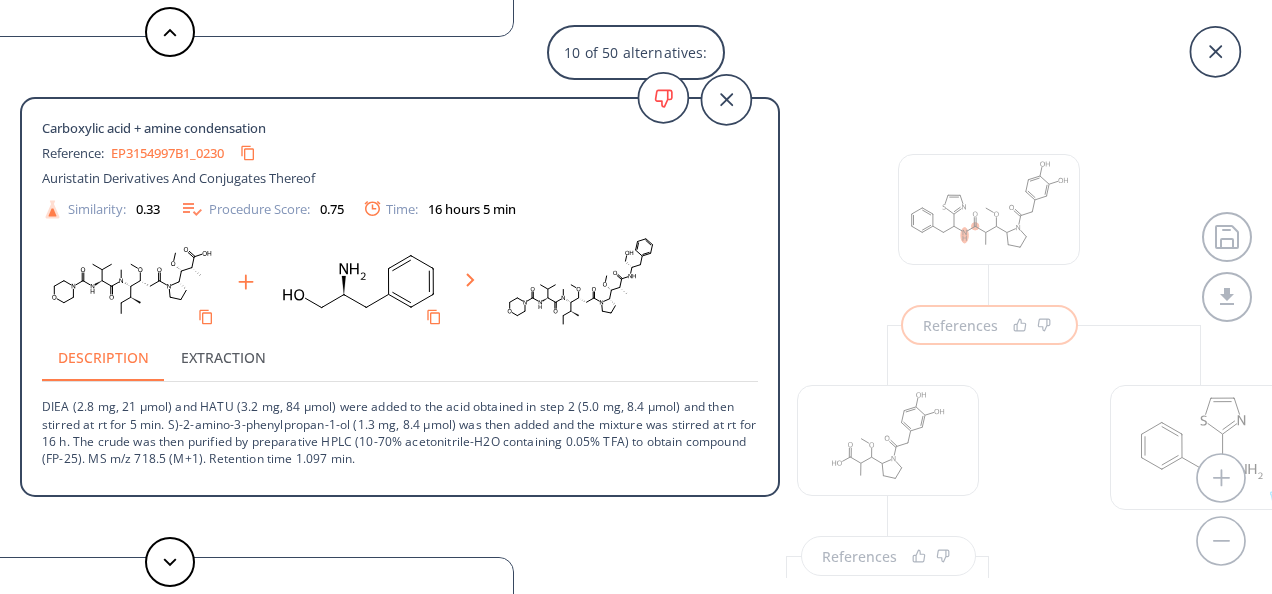 click on "Extraction" at bounding box center [223, 357] 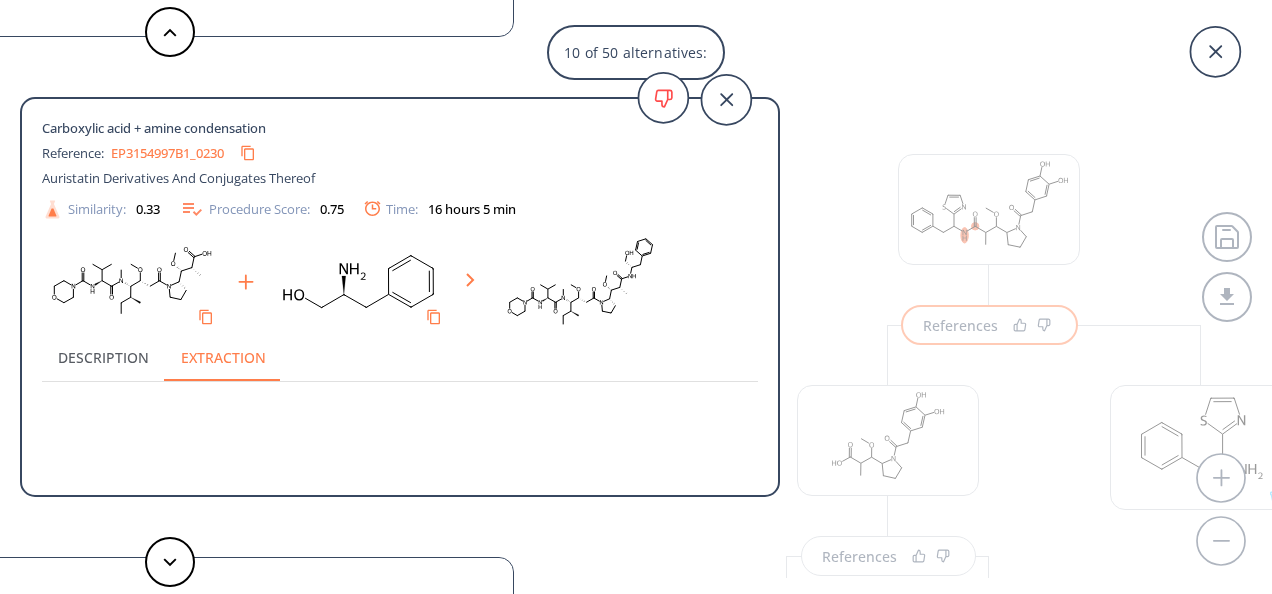 click on "Description" at bounding box center (103, 357) 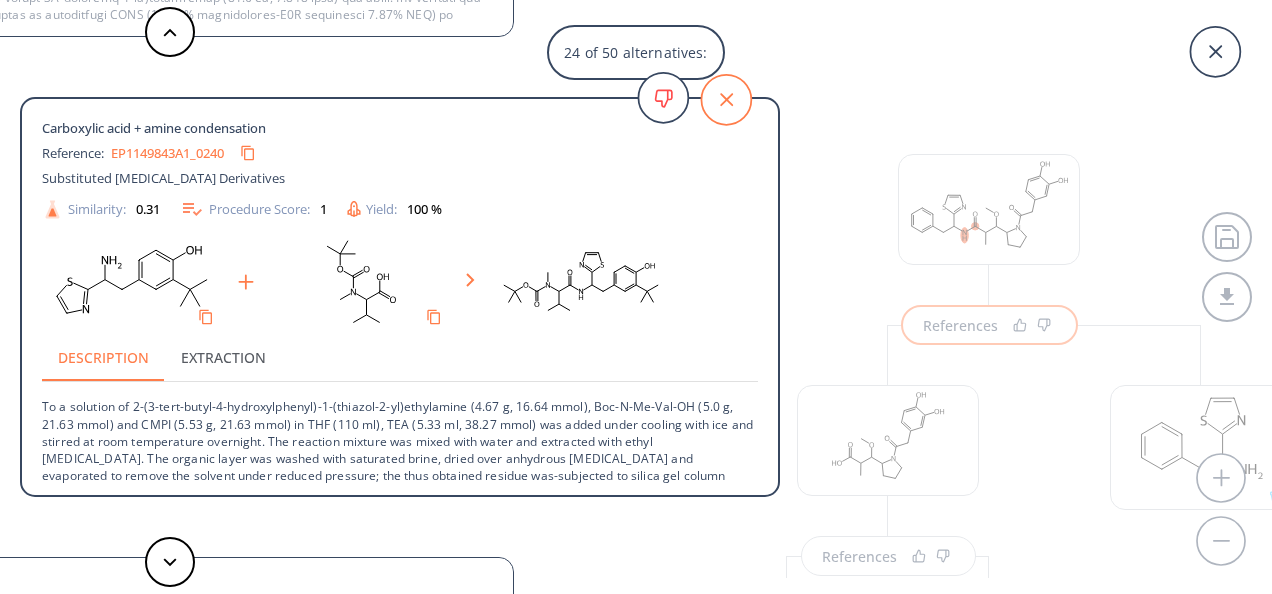 click 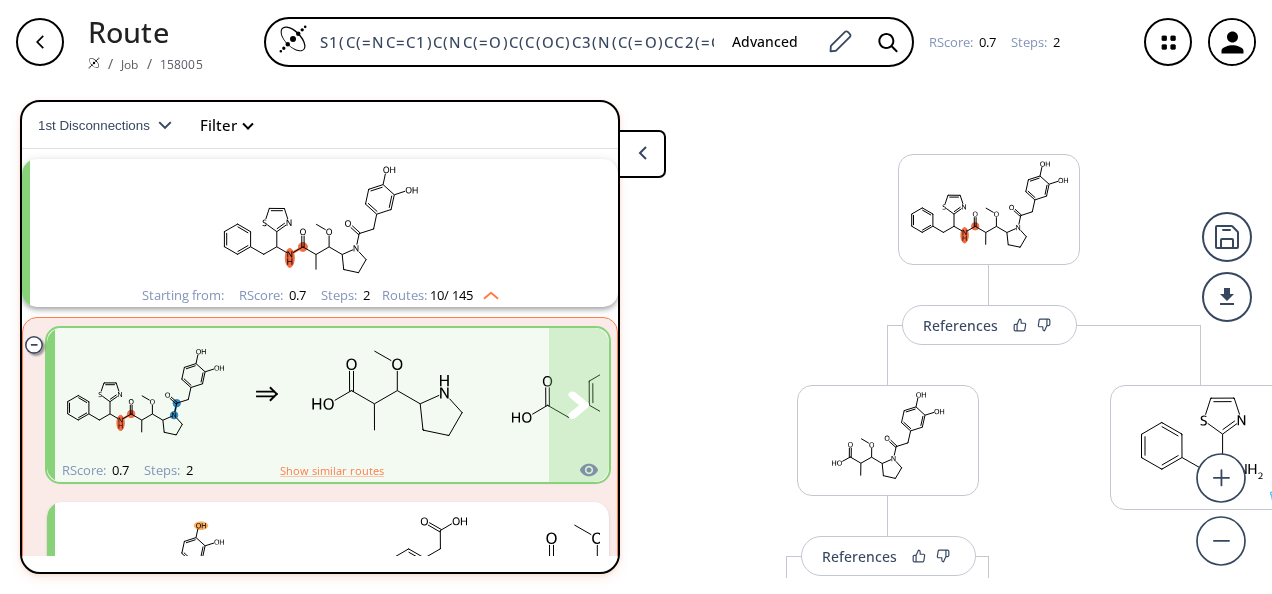 scroll, scrollTop: 47, scrollLeft: 0, axis: vertical 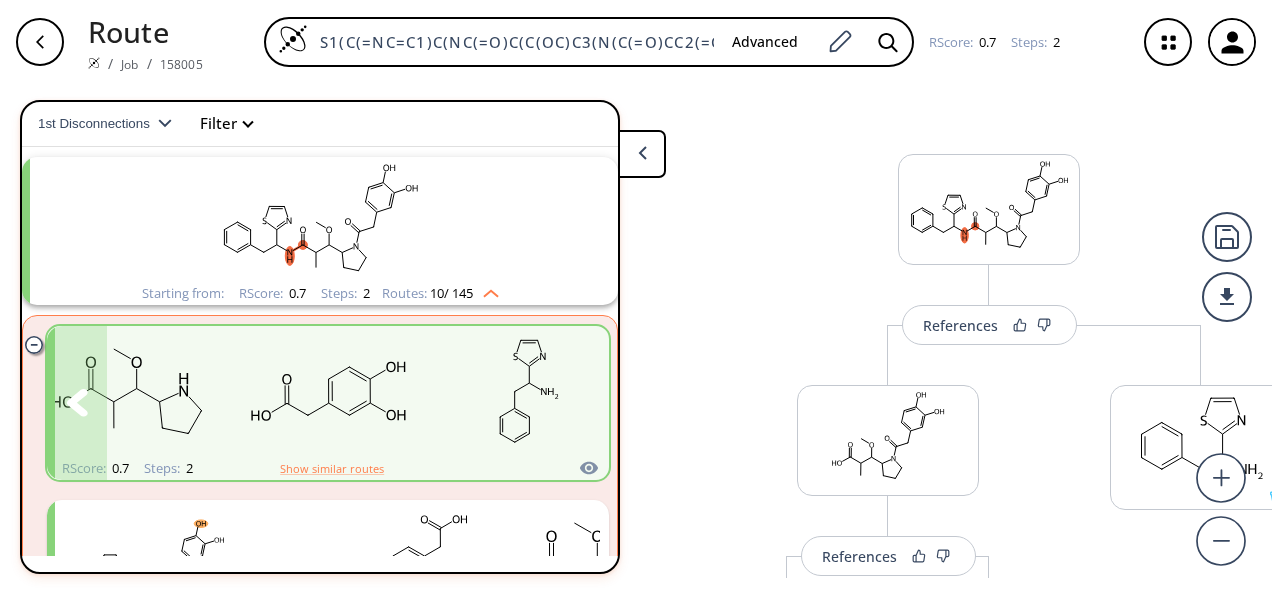 click 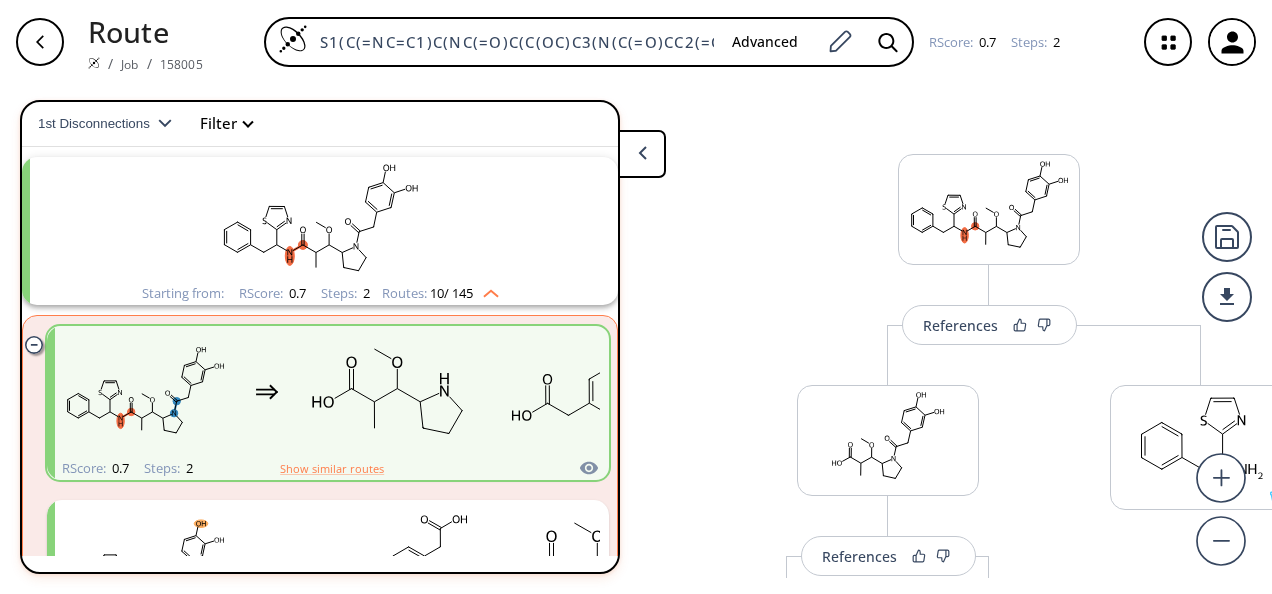 click 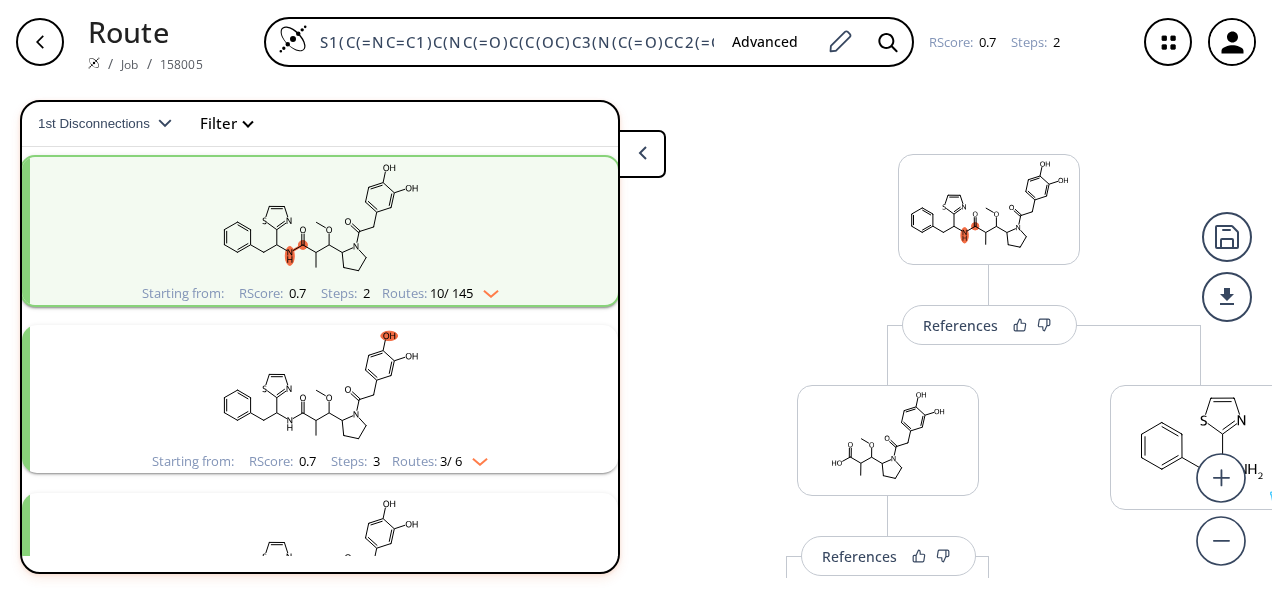 click 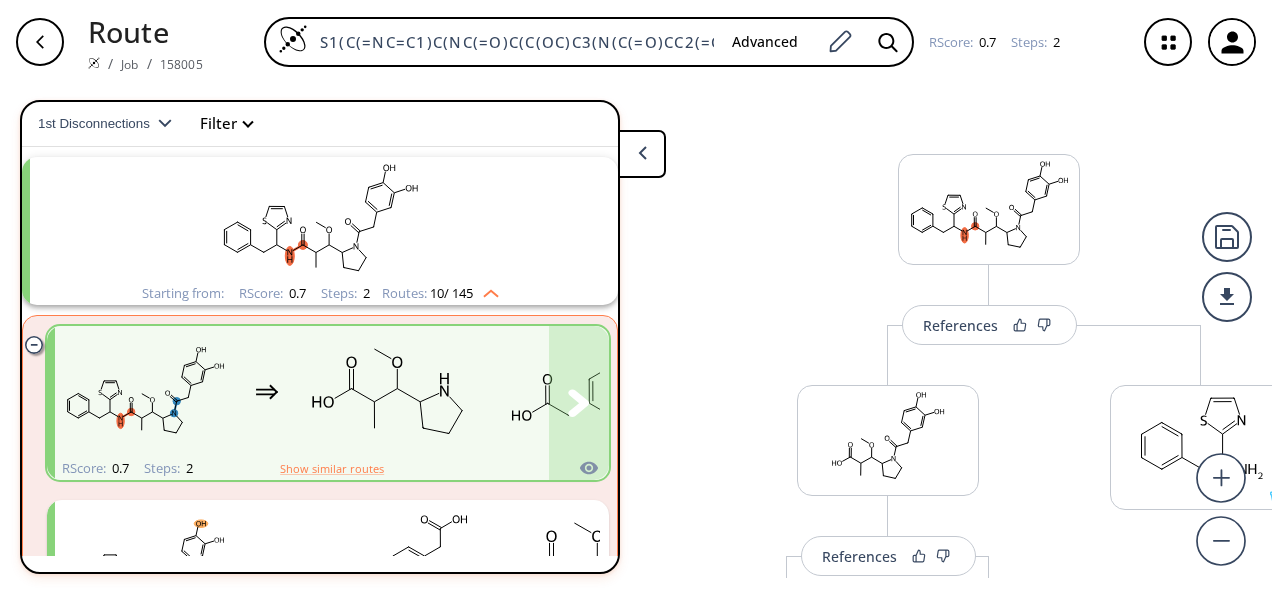 click 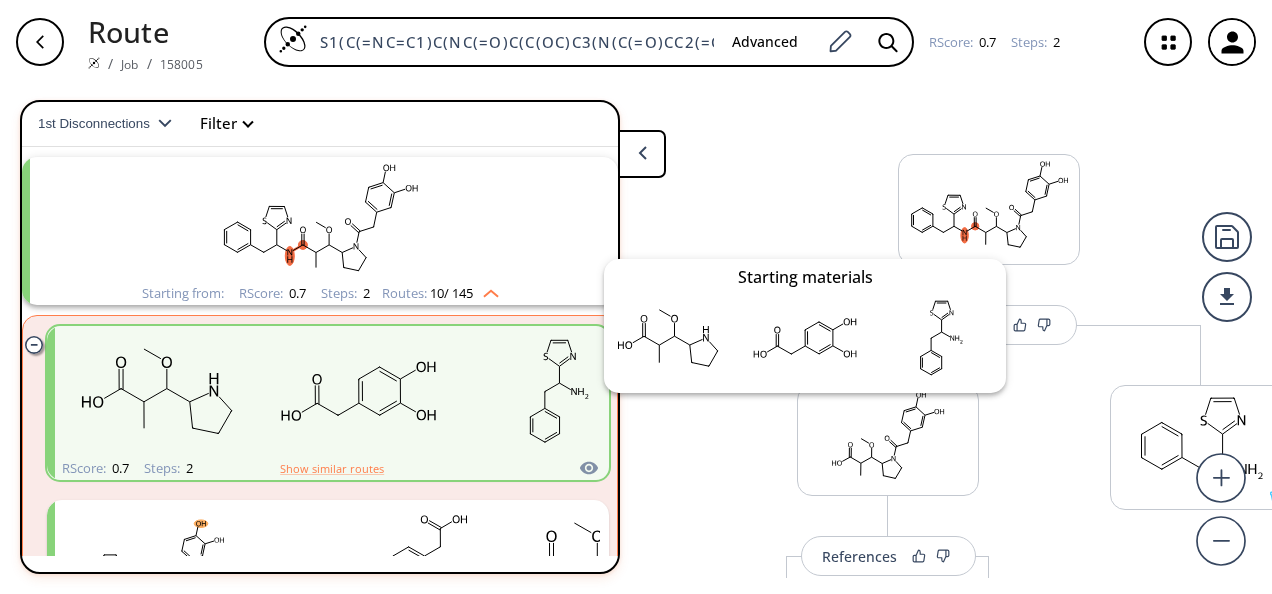 click 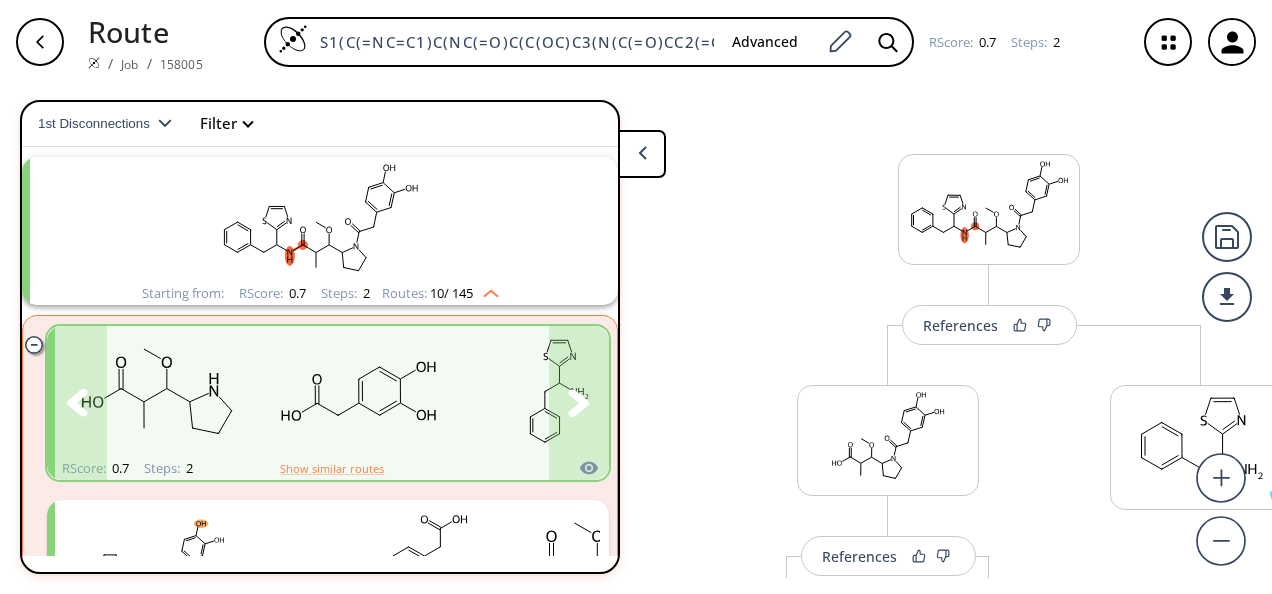 drag, startPoint x: 582, startPoint y: 466, endPoint x: 484, endPoint y: 421, distance: 107.837845 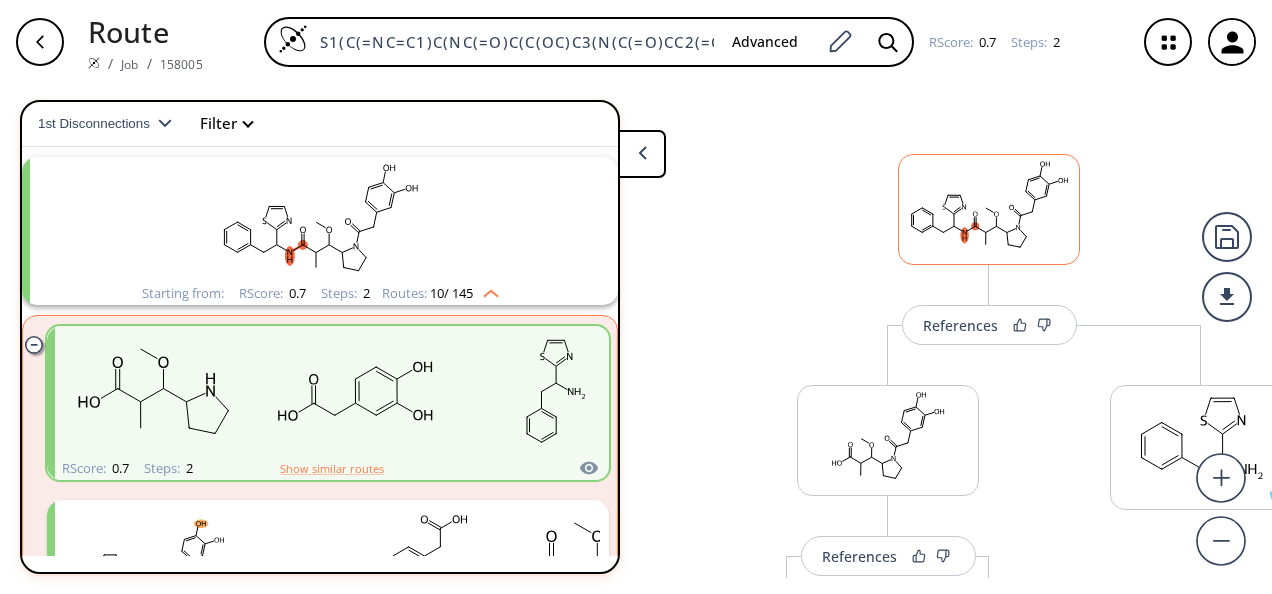 click 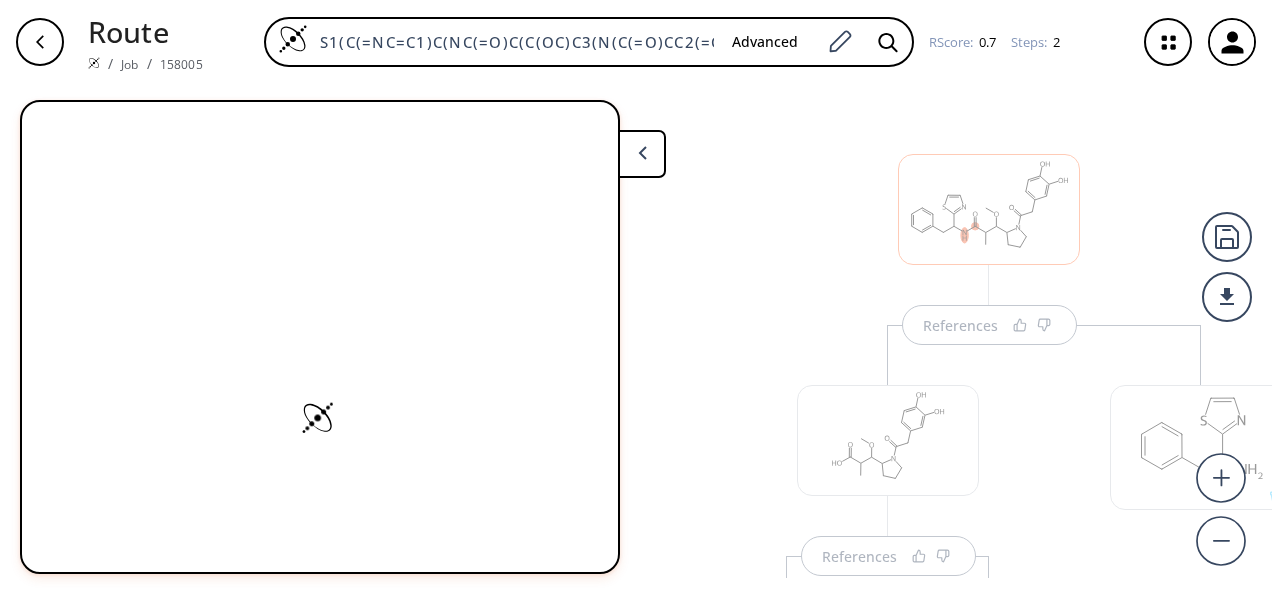 scroll, scrollTop: 0, scrollLeft: 0, axis: both 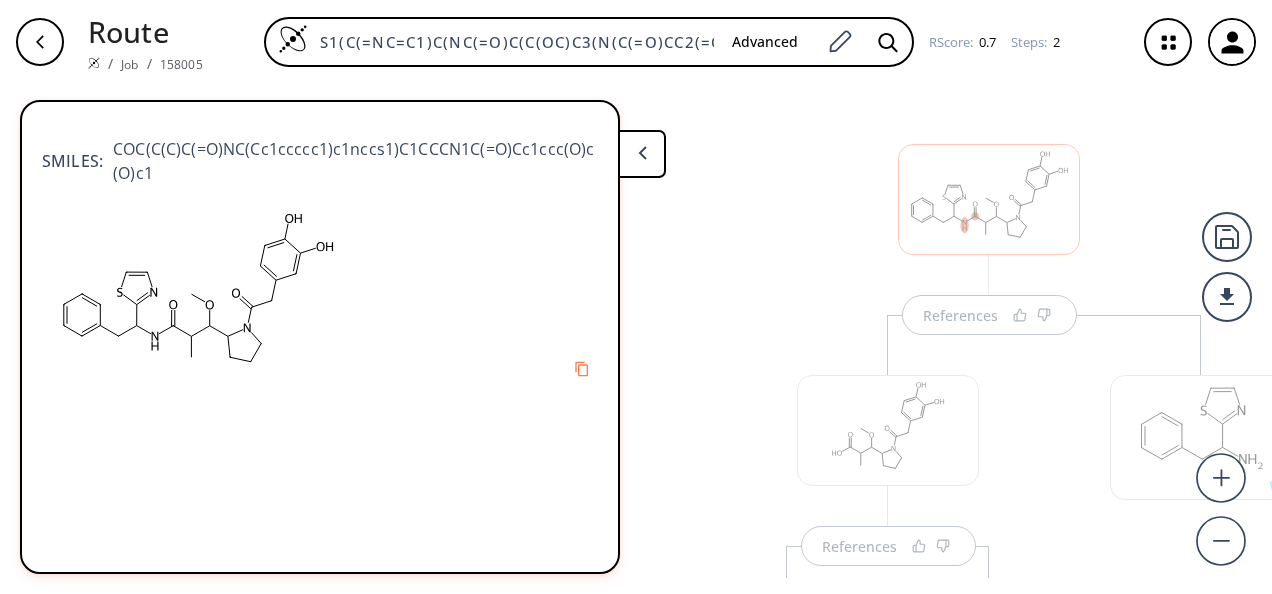 click at bounding box center (642, 154) 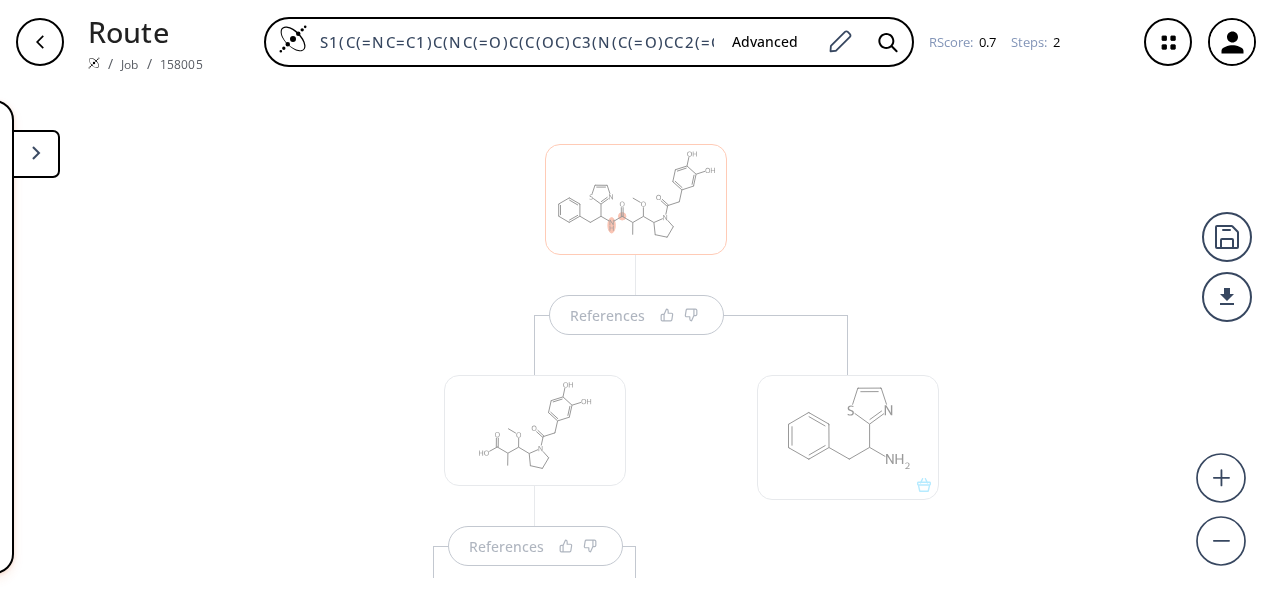click at bounding box center (636, 199) 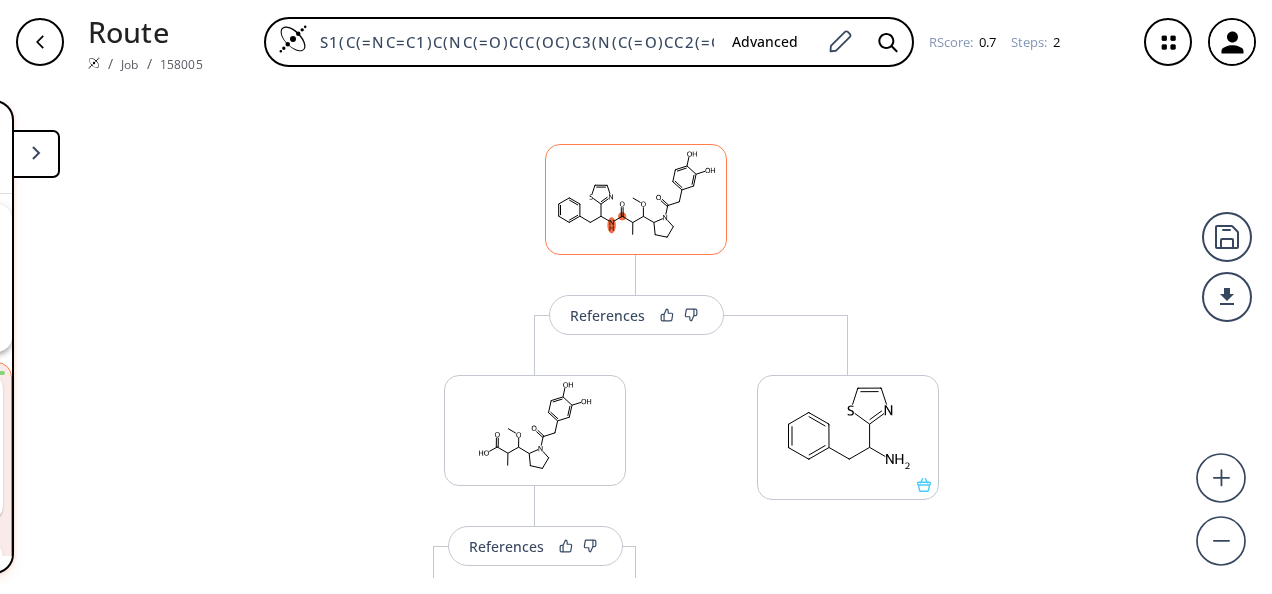scroll, scrollTop: 47, scrollLeft: 0, axis: vertical 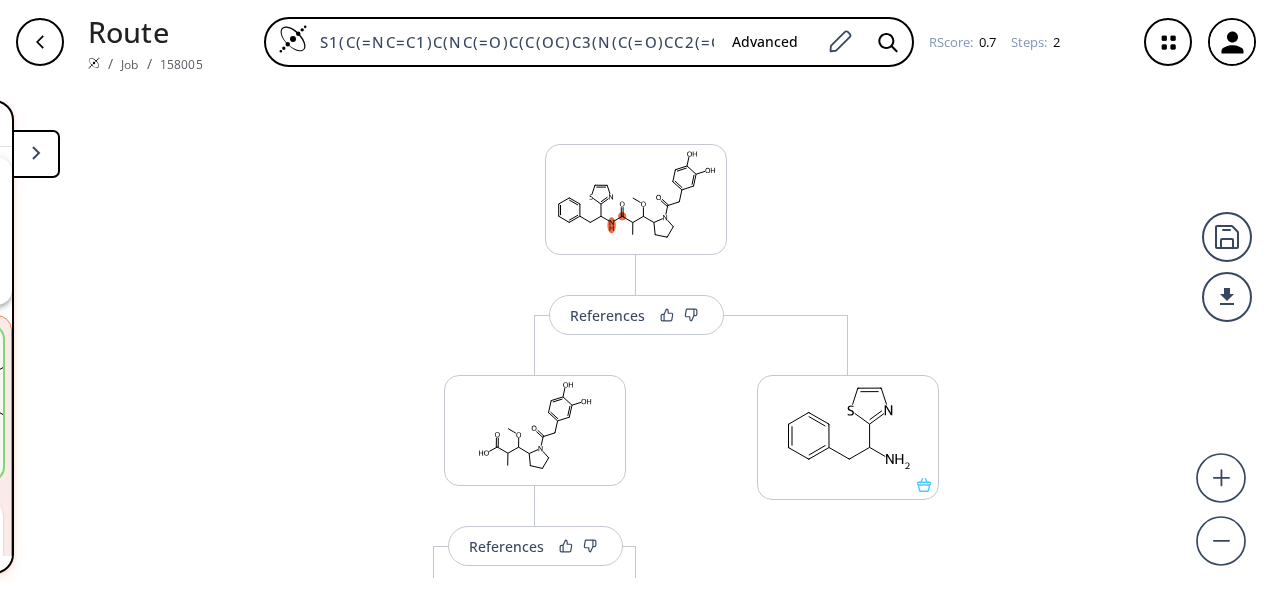 click at bounding box center [36, 154] 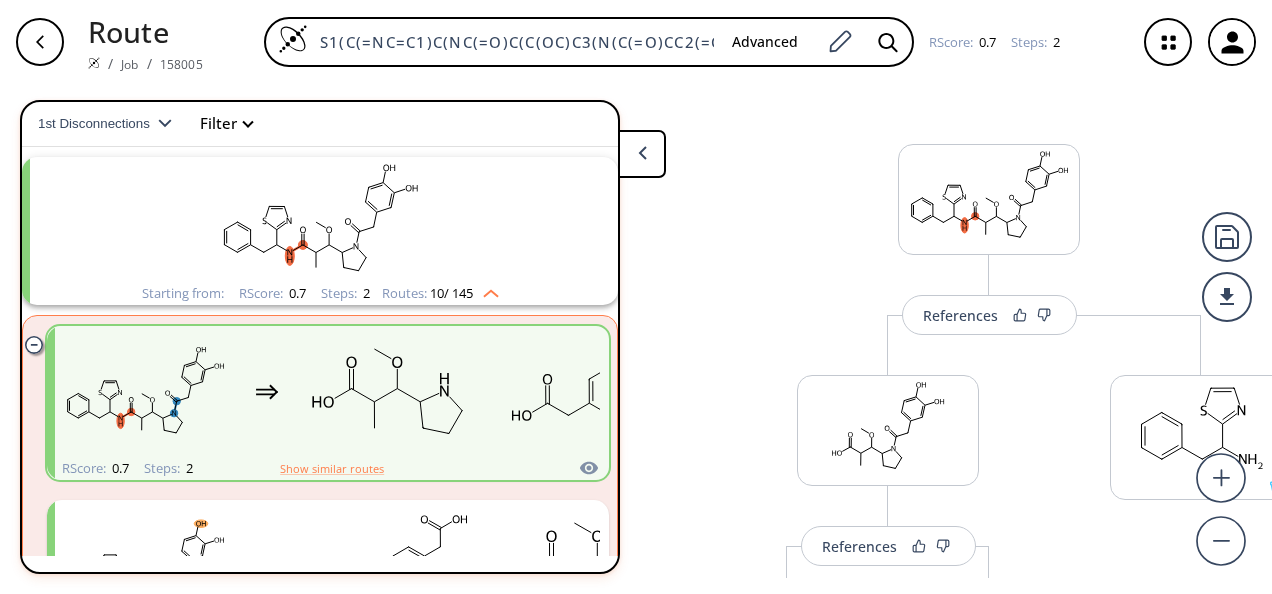 click 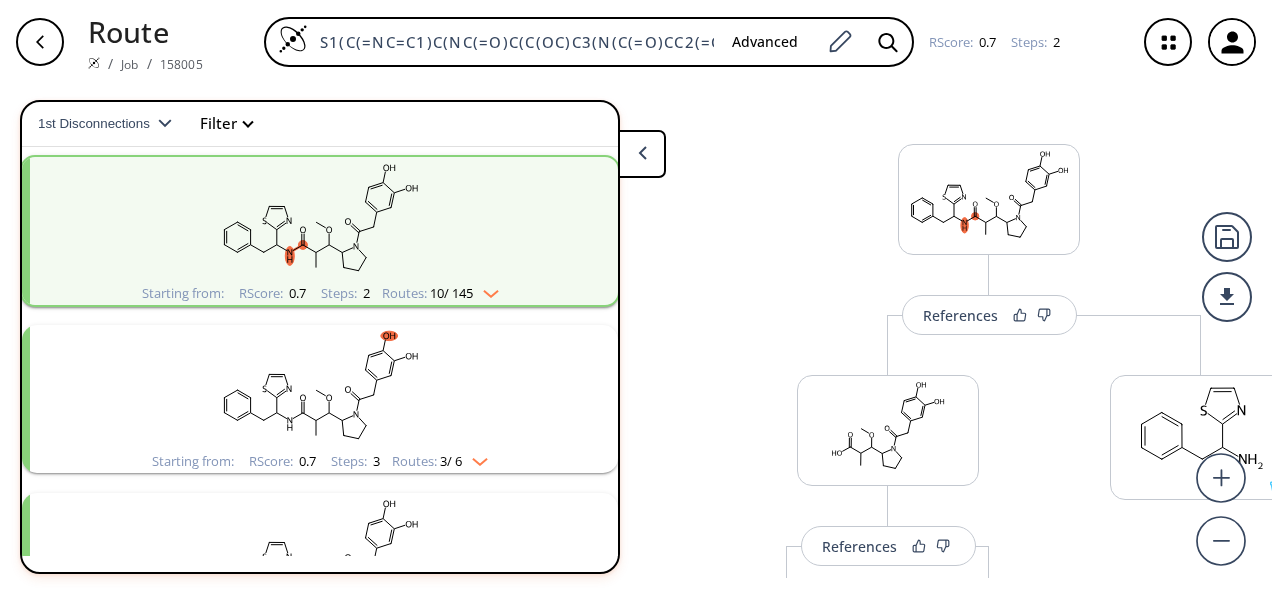 click 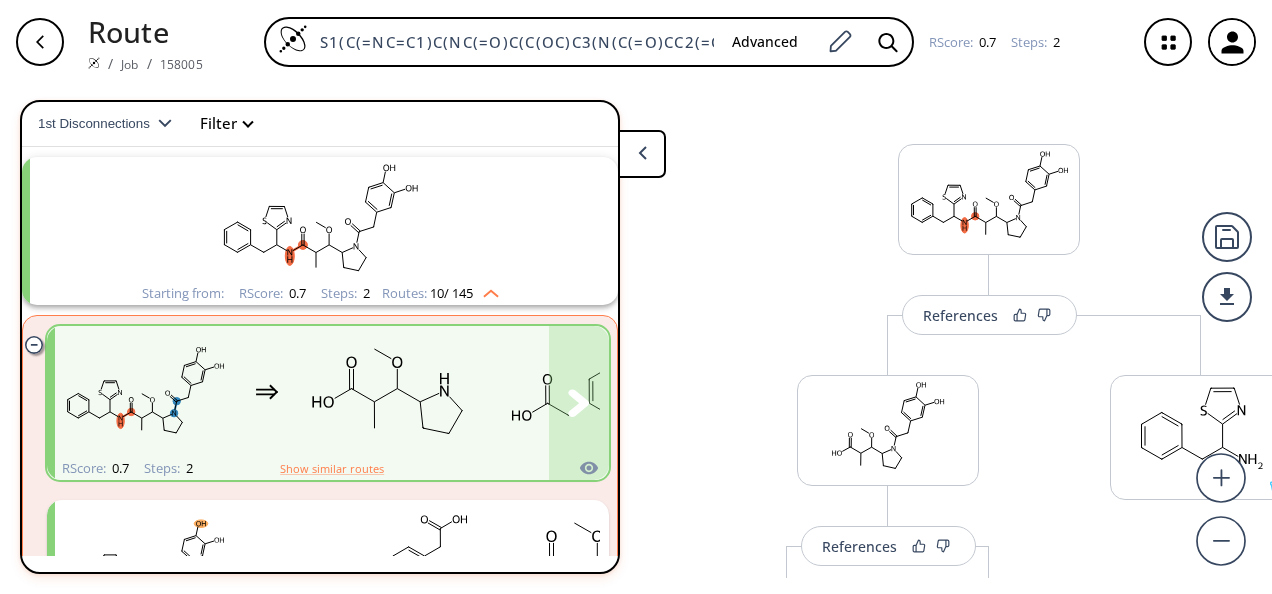 click 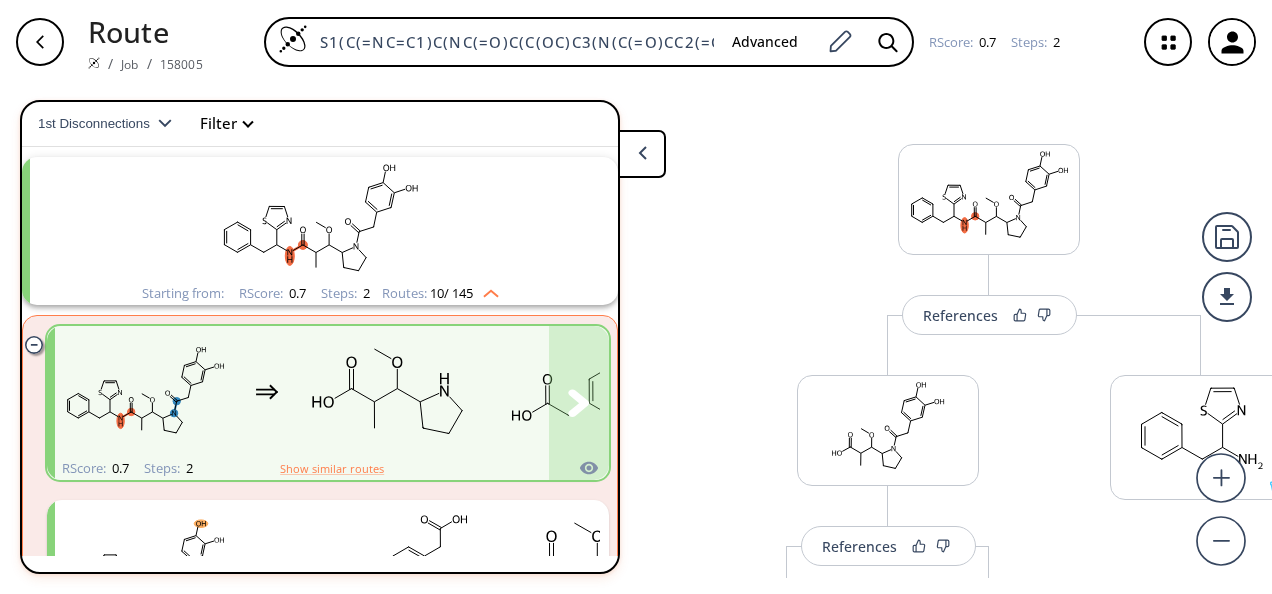 click 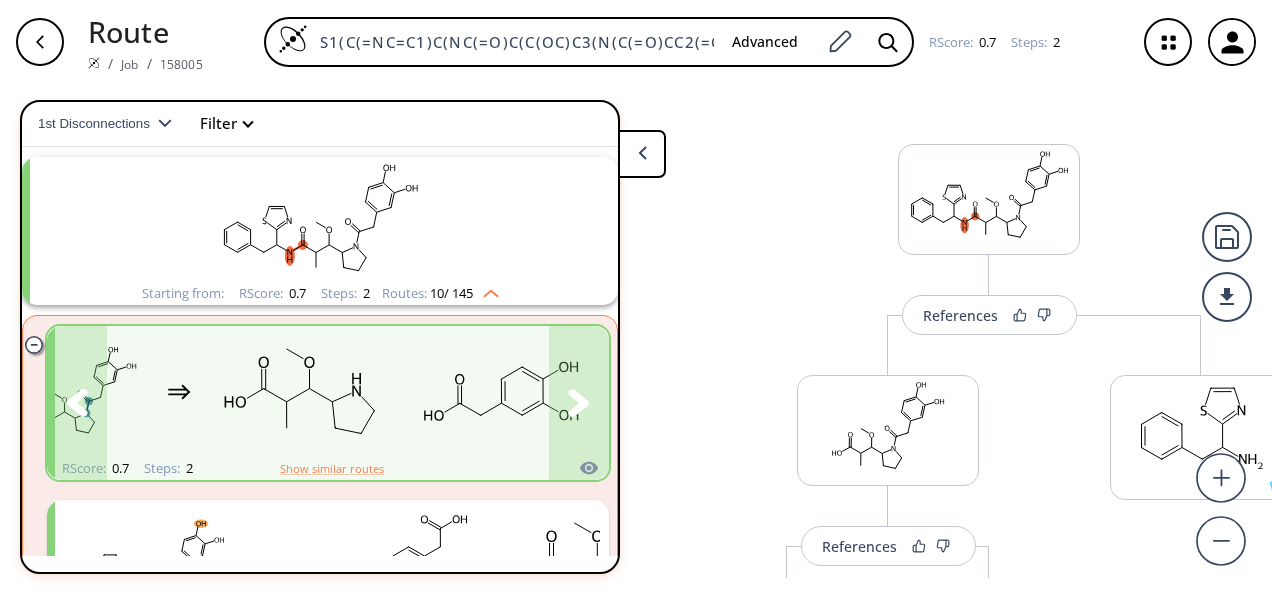 click at bounding box center [579, 403] 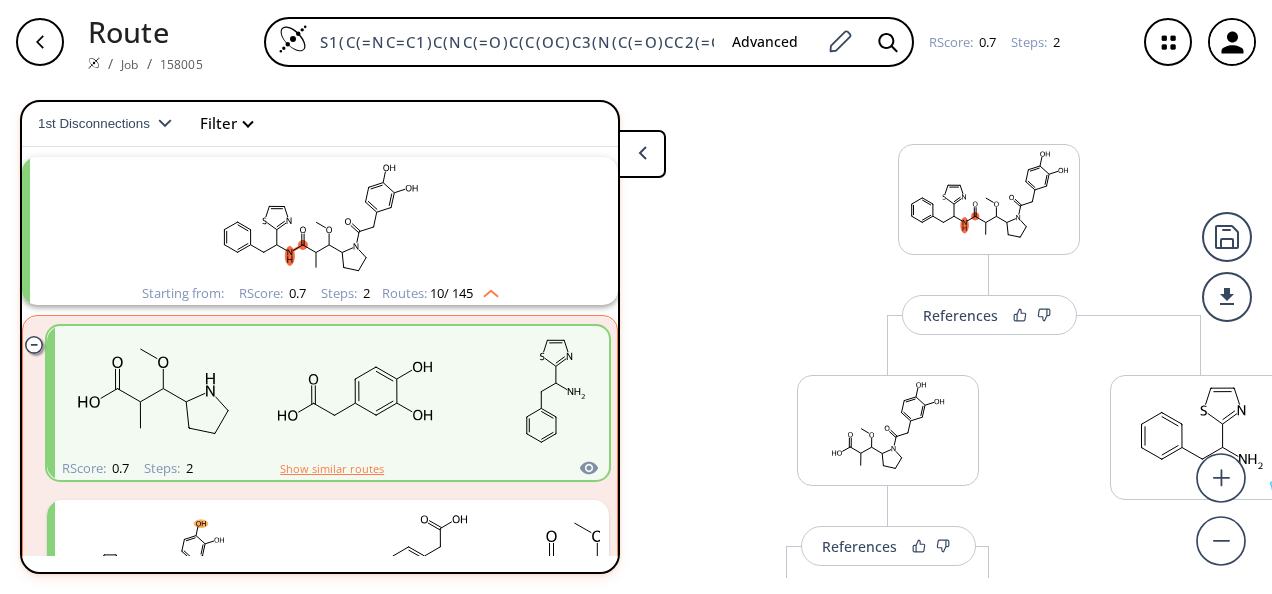click on "Show similar routes" at bounding box center [332, 469] 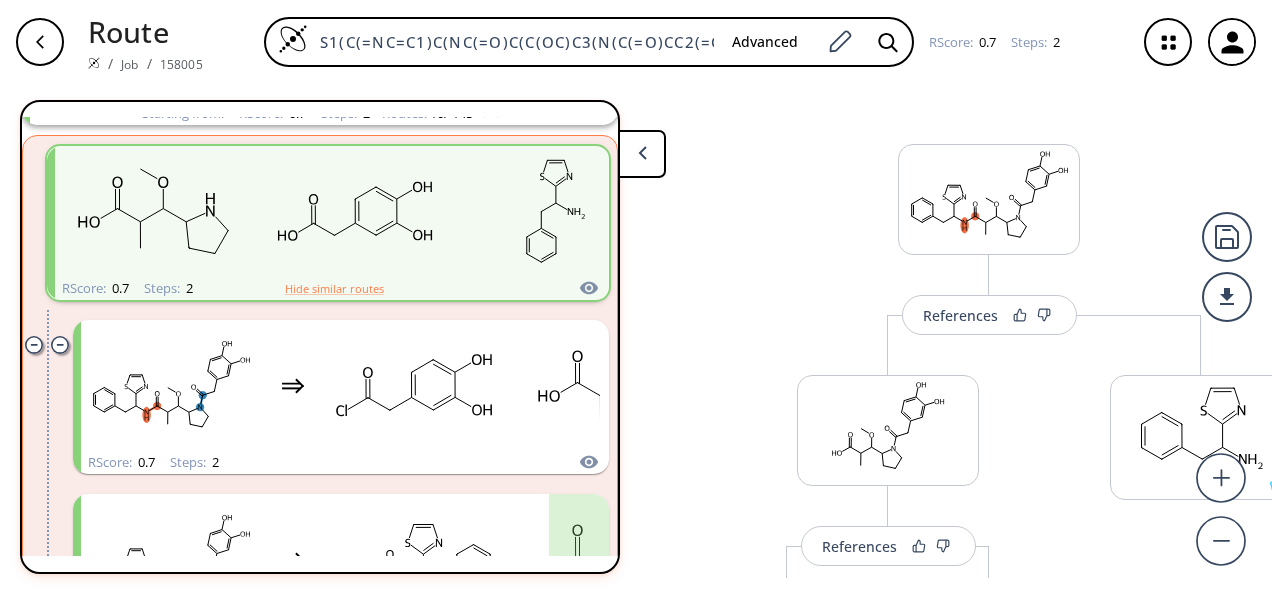 scroll, scrollTop: 259, scrollLeft: 0, axis: vertical 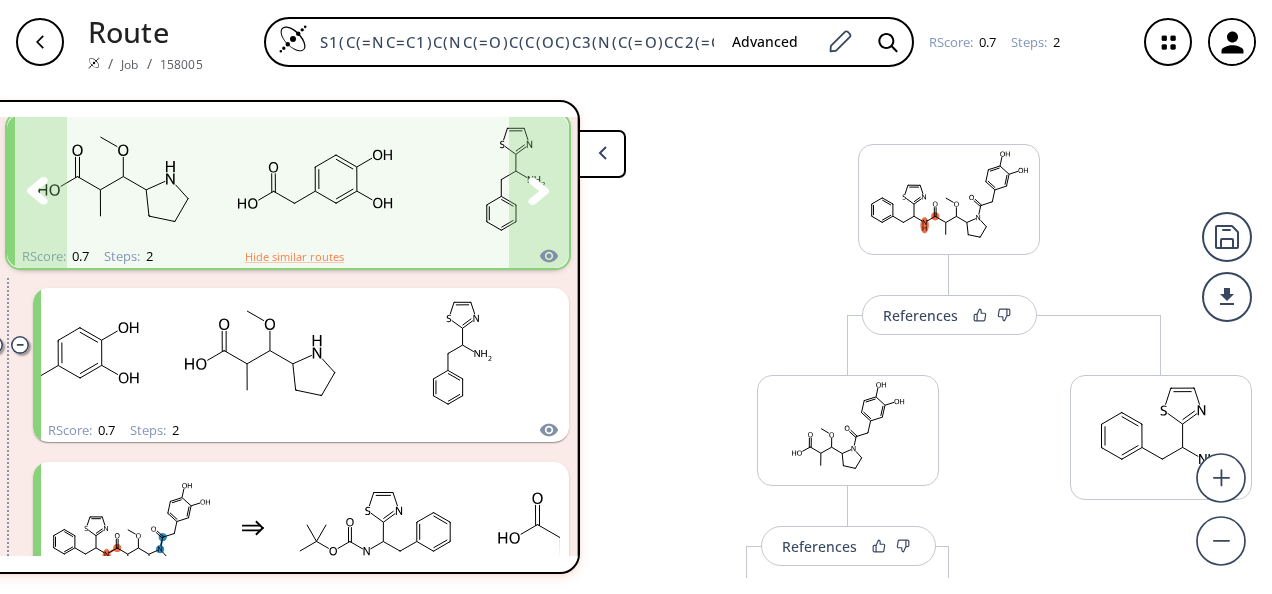 click 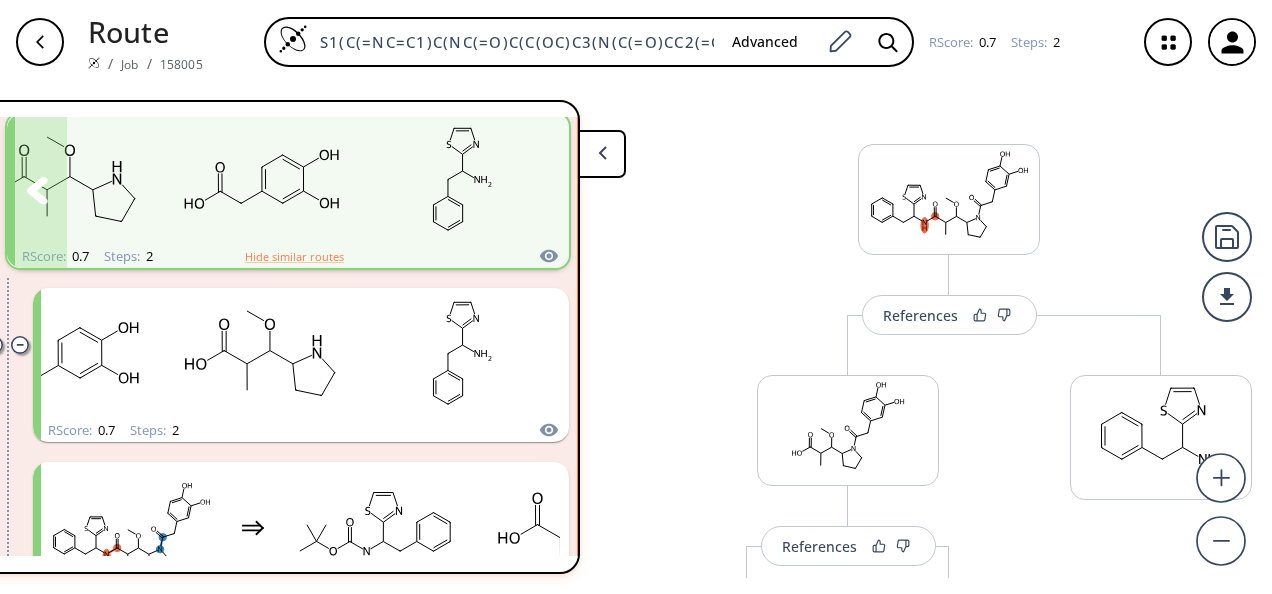 click 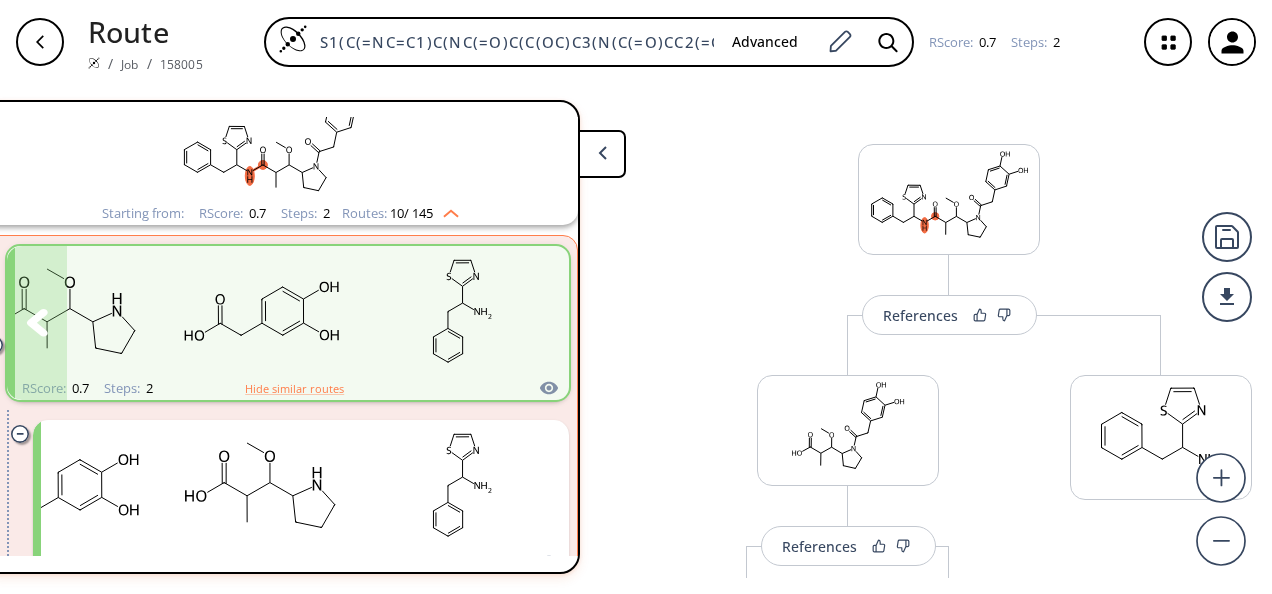 scroll, scrollTop: 0, scrollLeft: 0, axis: both 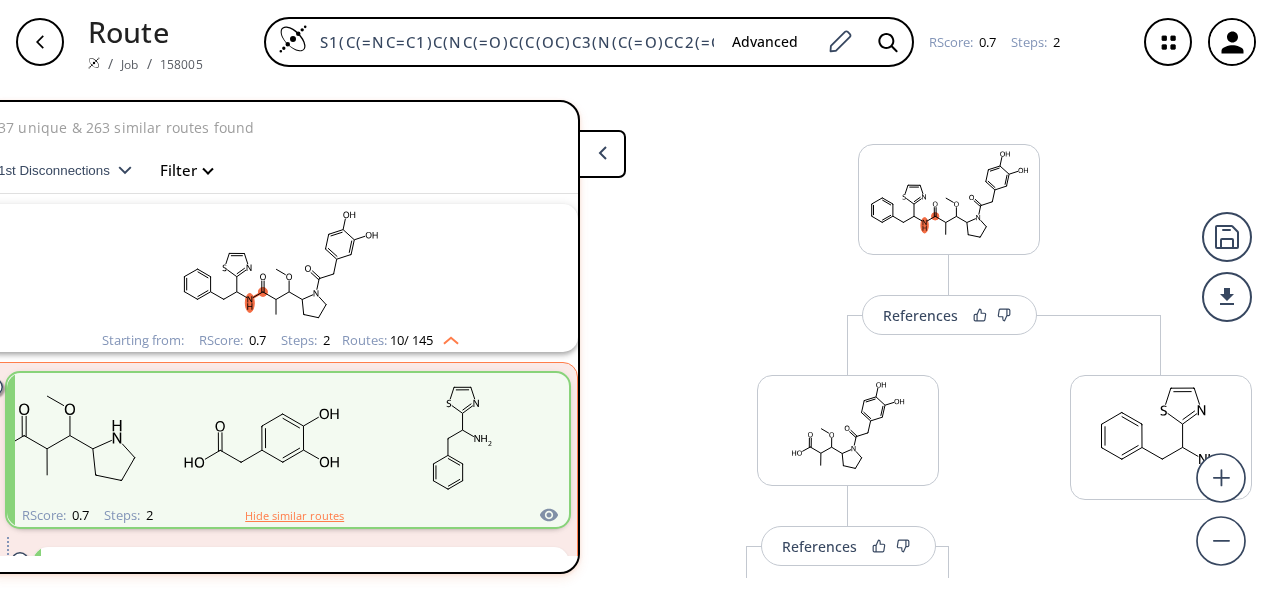 click on "Hide similar routes" at bounding box center (294, 516) 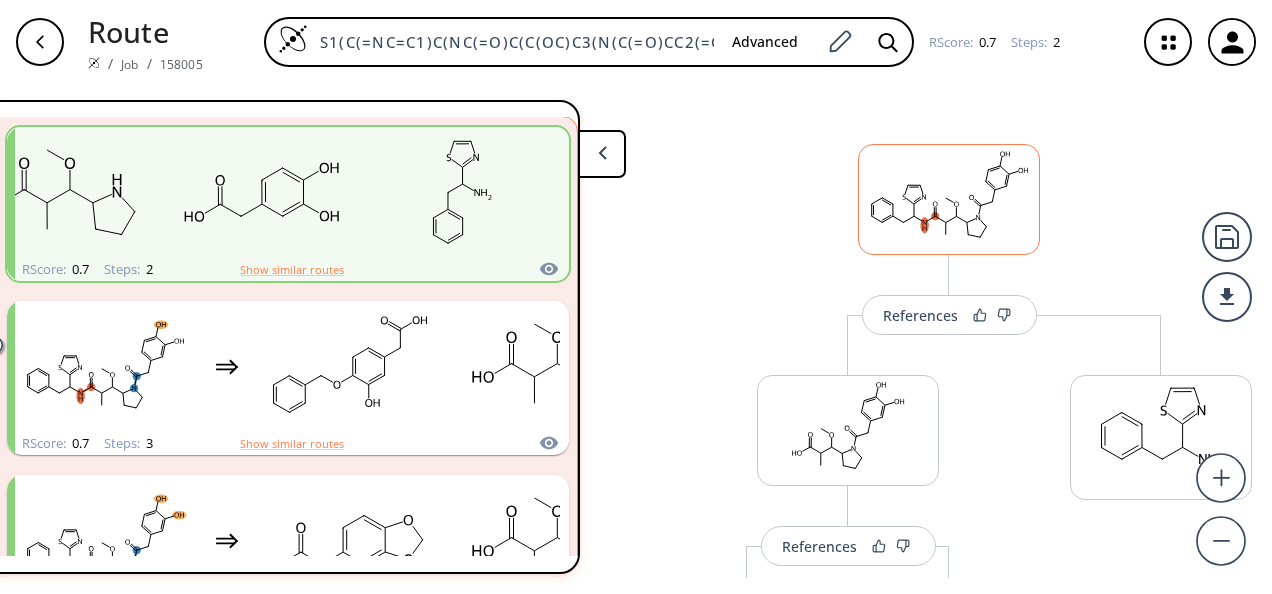 click 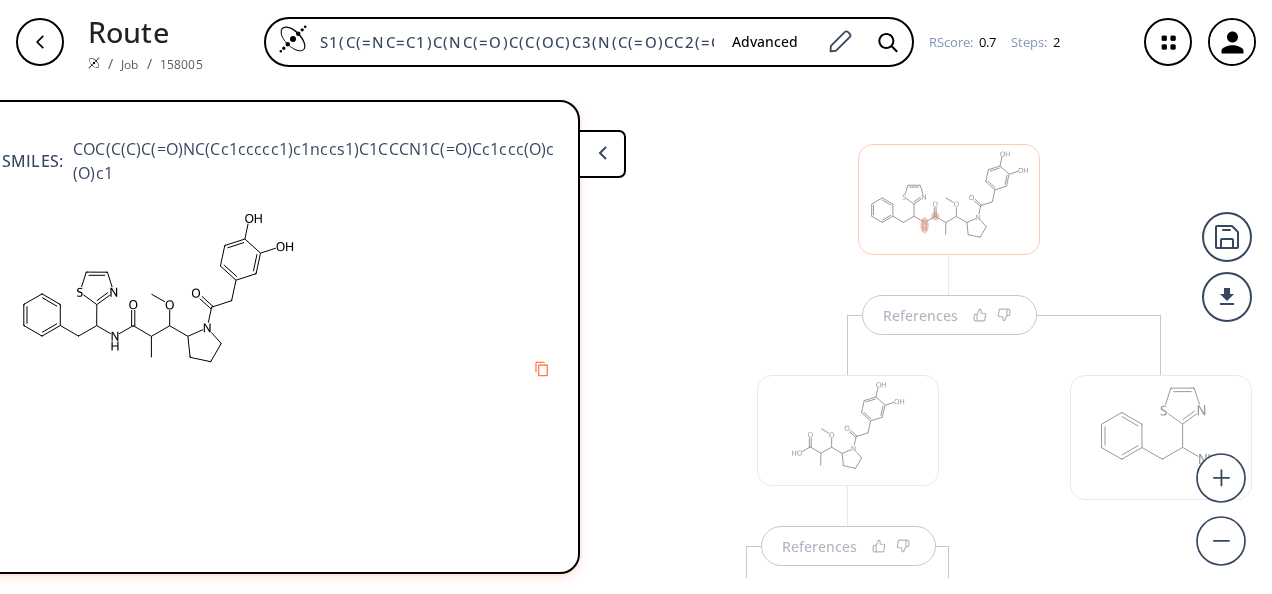 click at bounding box center (848, 430) 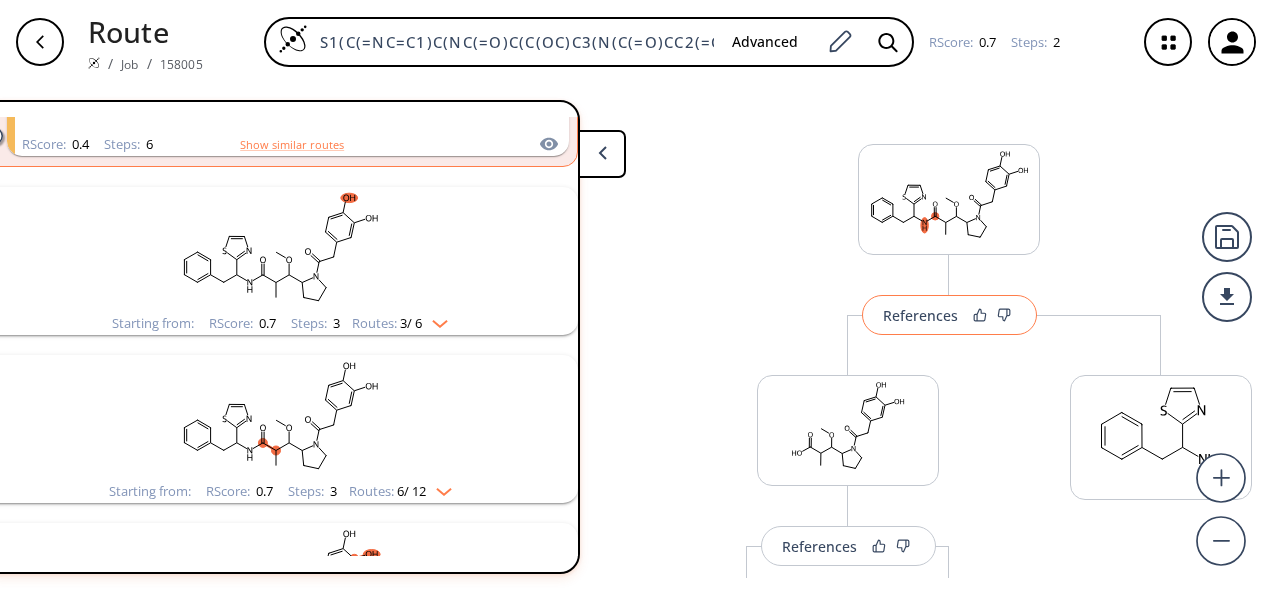 scroll, scrollTop: 1997, scrollLeft: 0, axis: vertical 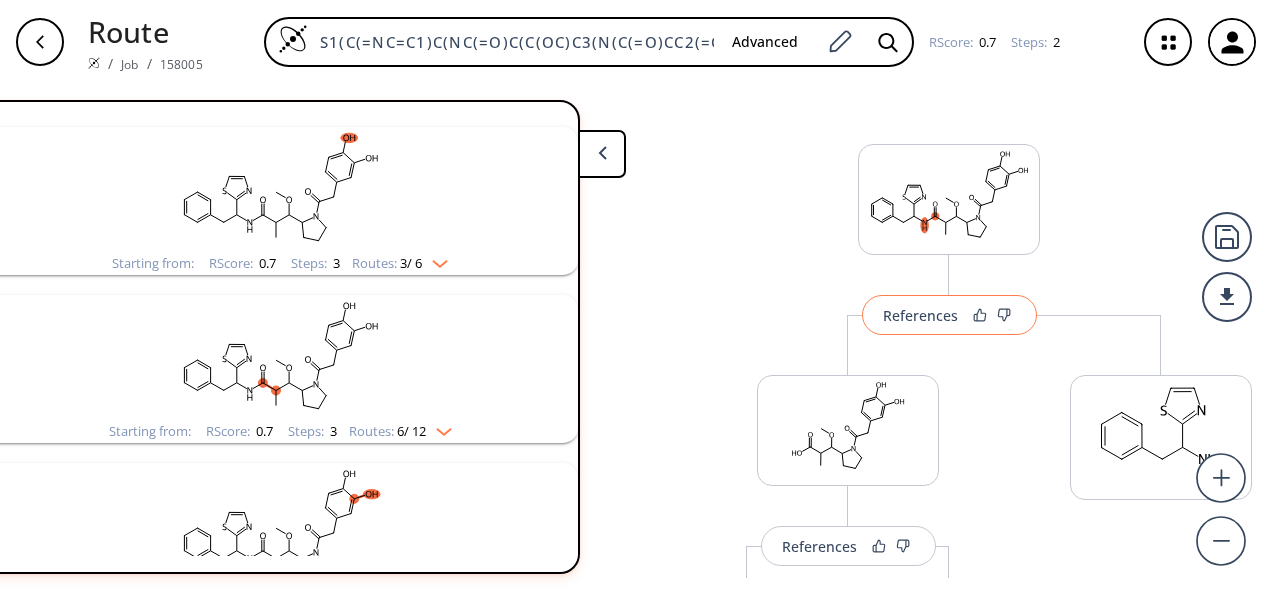 click on "References" at bounding box center [920, 315] 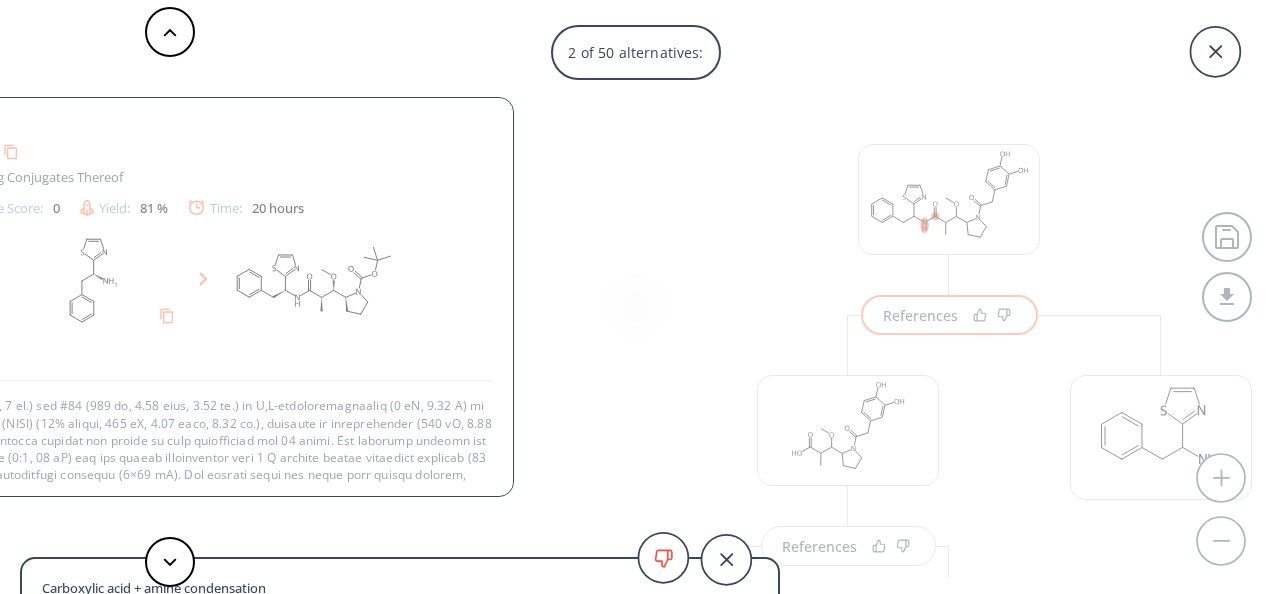 scroll, scrollTop: 13, scrollLeft: 0, axis: vertical 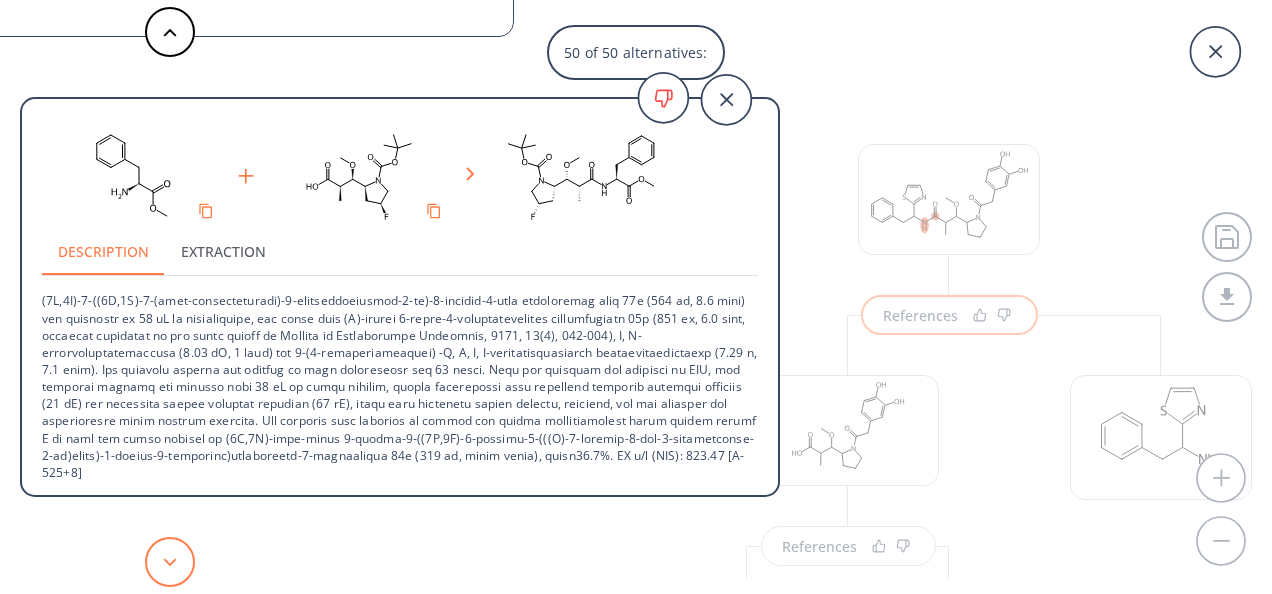 click 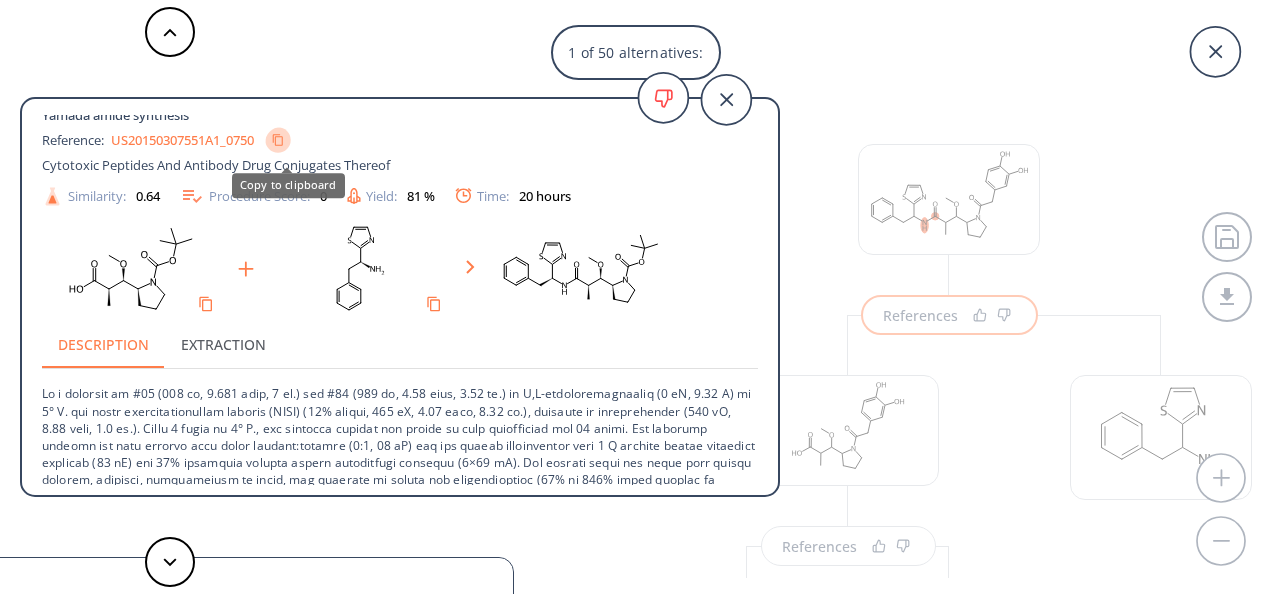 click 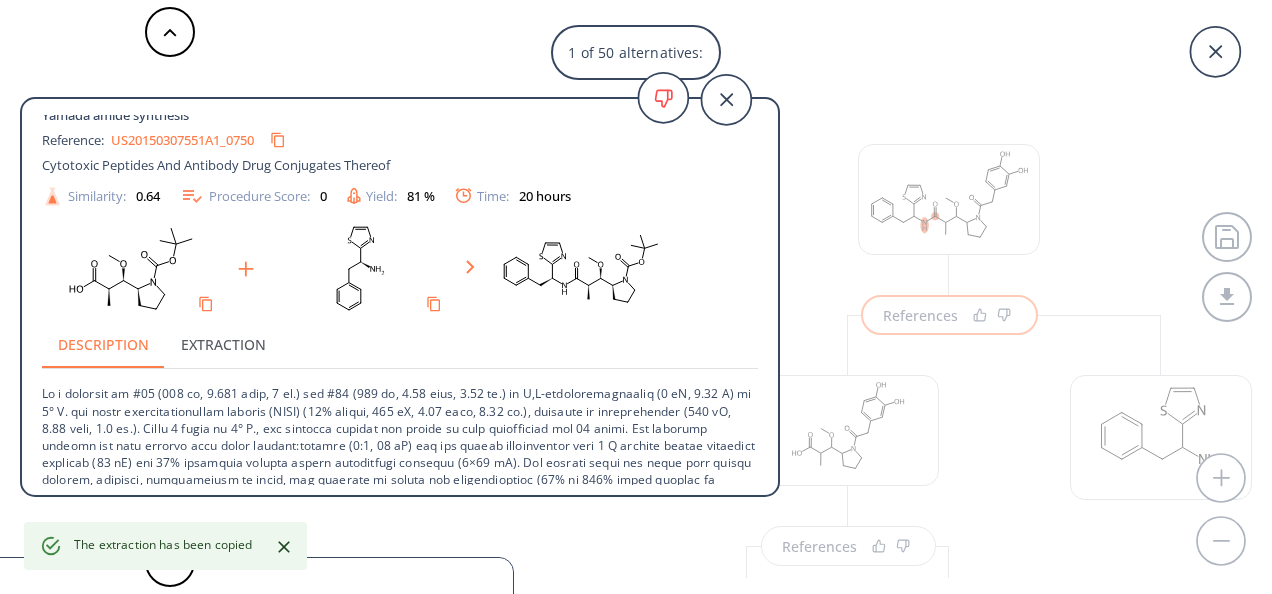 click on "US20150307551A1_0750" at bounding box center (182, 140) 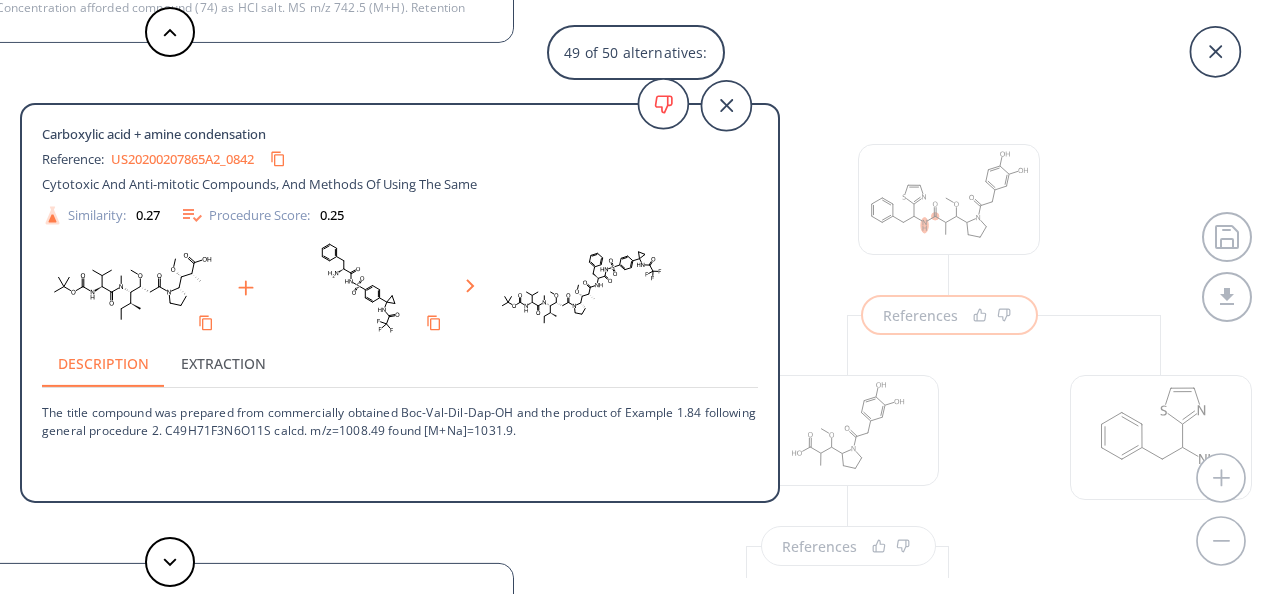 scroll, scrollTop: 8, scrollLeft: 0, axis: vertical 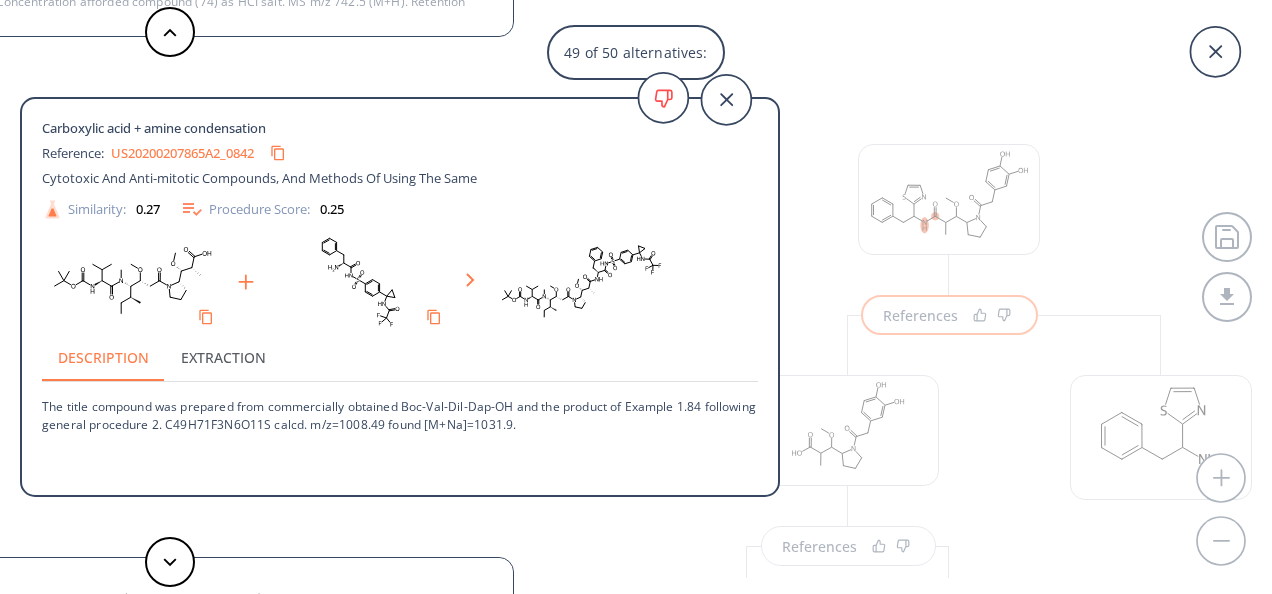 click on "49 of 50 alternatives: Yamada amide synthesis Reference: US20150307551A1_0750 Cytotoxic Peptides And Antibody Drug Conjugates Thereof Similarity: 0.64 Procedure Score: 0  Yield:   81 %  Time: 20 hours  Description Extraction Carboxylic acid + amine condensation Reference: US20230091510A1_1187 Antibody Drug Conjugates Having Linkers Comprising Hydrophilic Groups Similarity: 0.46 Procedure Score: 1  Time: 1 hour 2 min Description Extraction Carboxylic acid + amine condensation Reference: US11999786B2_0805 Anti-CD48 antibodies, antibody drug conjugates, and uses thereof Similarity: 0.38 Procedure Score: 1  Yield:   54 % Description Extraction Carboxylic acid + amine condensation Reference: US20130129753A1_0900 Cytotoxic Peptides And Antibody Drug Conjugates Thereof Similarity: 0.38 Procedure Score: 0.75  Yield:   65 %  Time: 18 hours  Description Extraction Carboxylic acid + amine condensation Reference: US20170121282A1_0553 Auristatin Derivatives And Conjugates Thereof Similarity: 0.36 Procedure Score: 1  Time:" at bounding box center [636, 297] 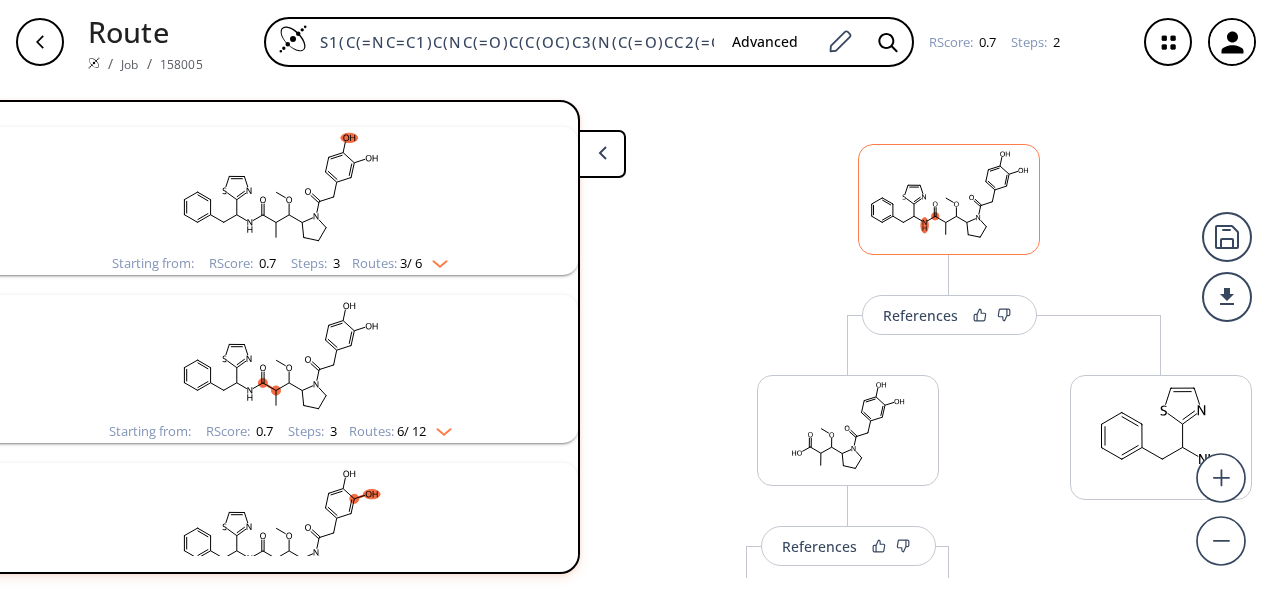 drag, startPoint x: 940, startPoint y: 204, endPoint x: 924, endPoint y: 202, distance: 16.124516 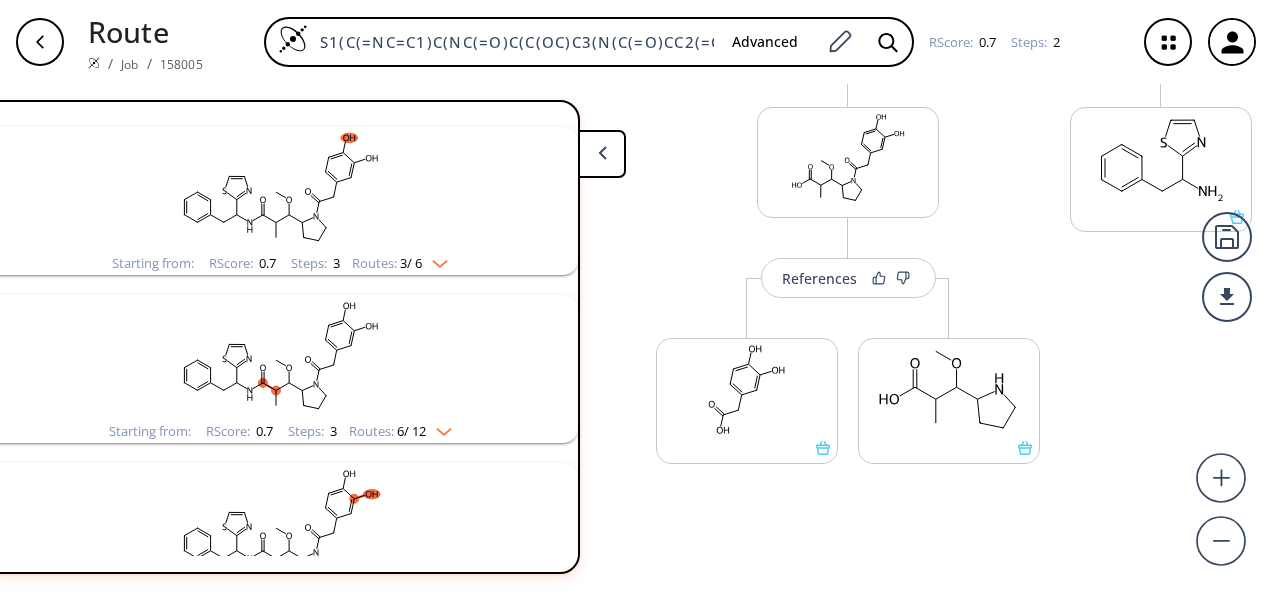 scroll, scrollTop: 152, scrollLeft: 0, axis: vertical 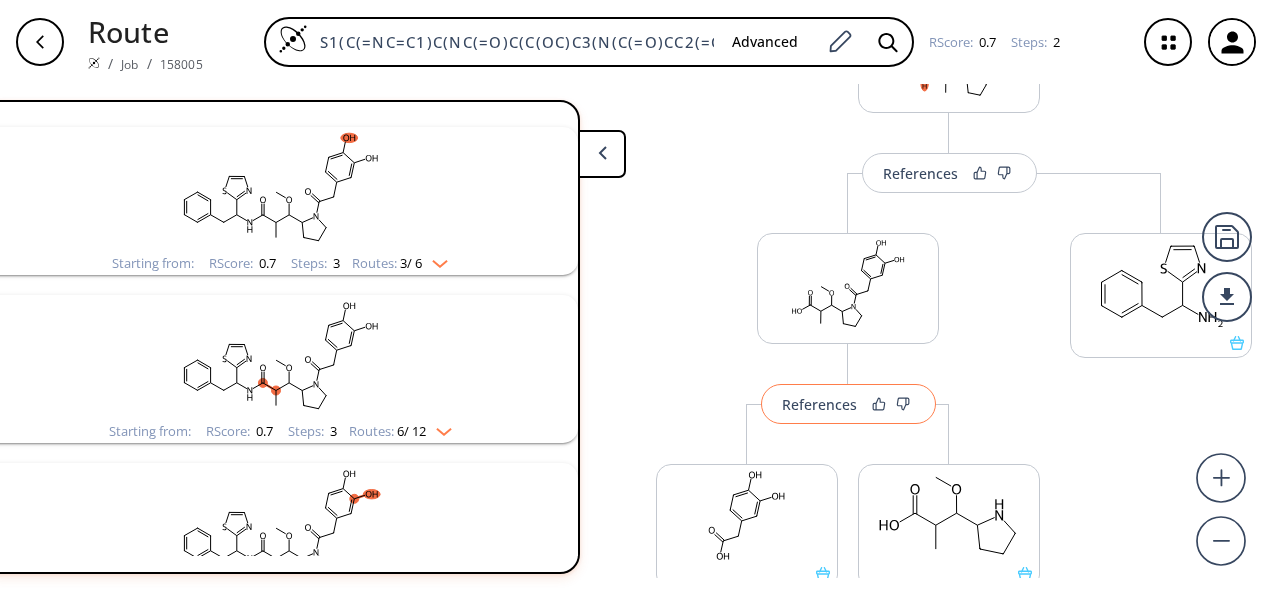 click on "References" at bounding box center (819, 404) 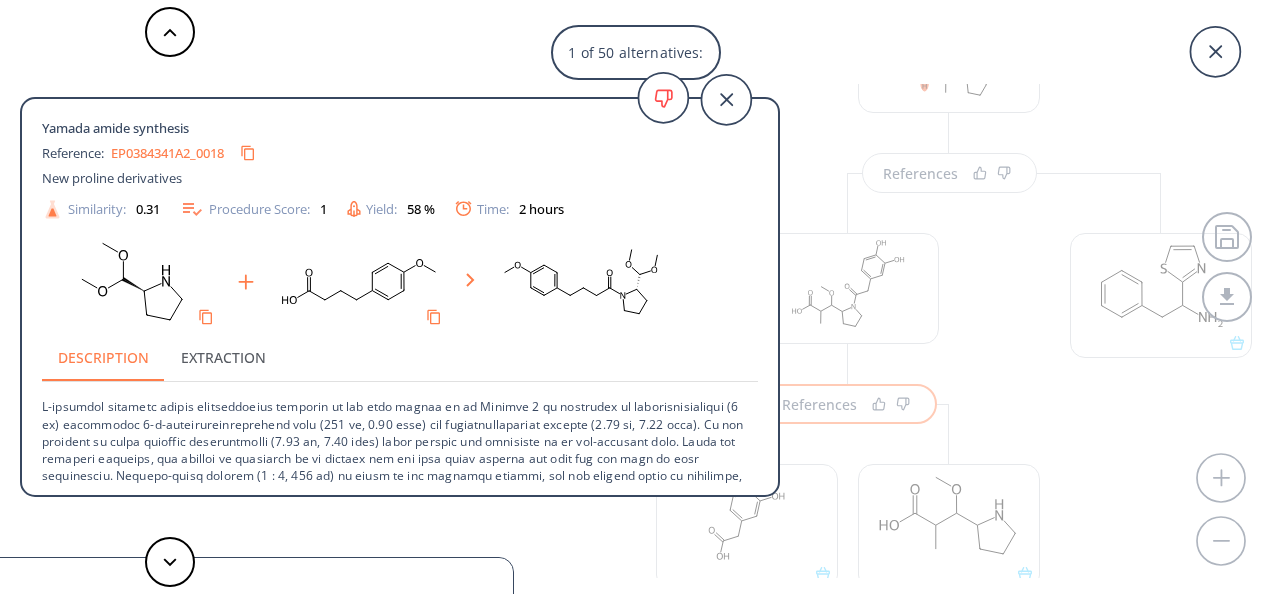 click on "EP0384341A2_0018" at bounding box center (167, 153) 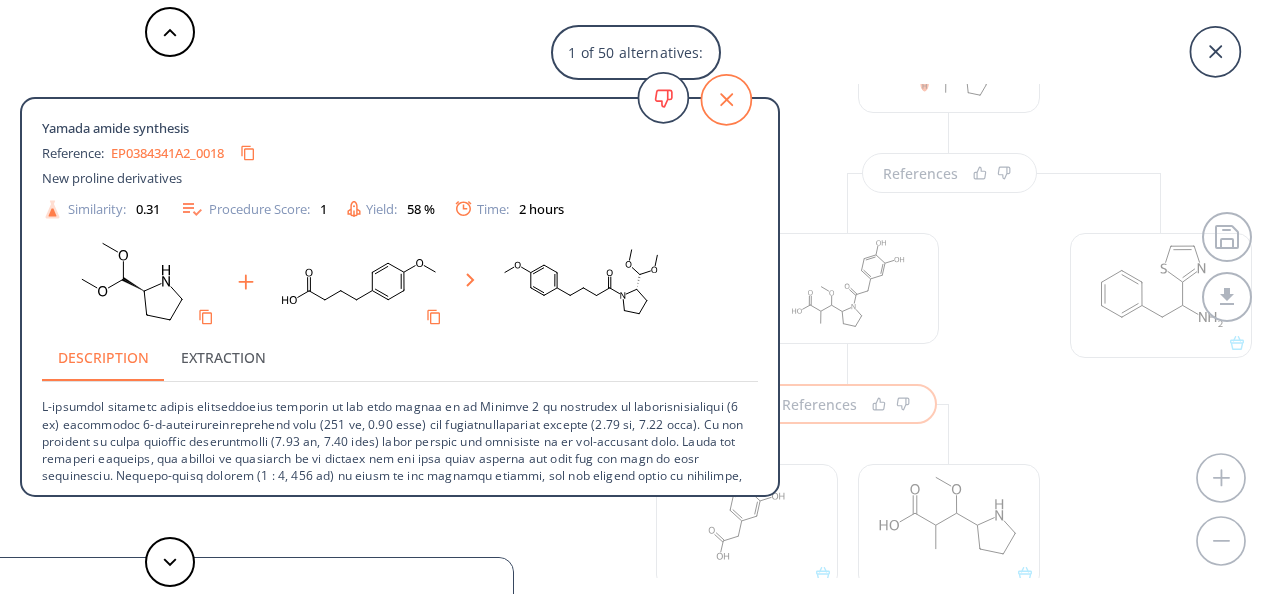 click 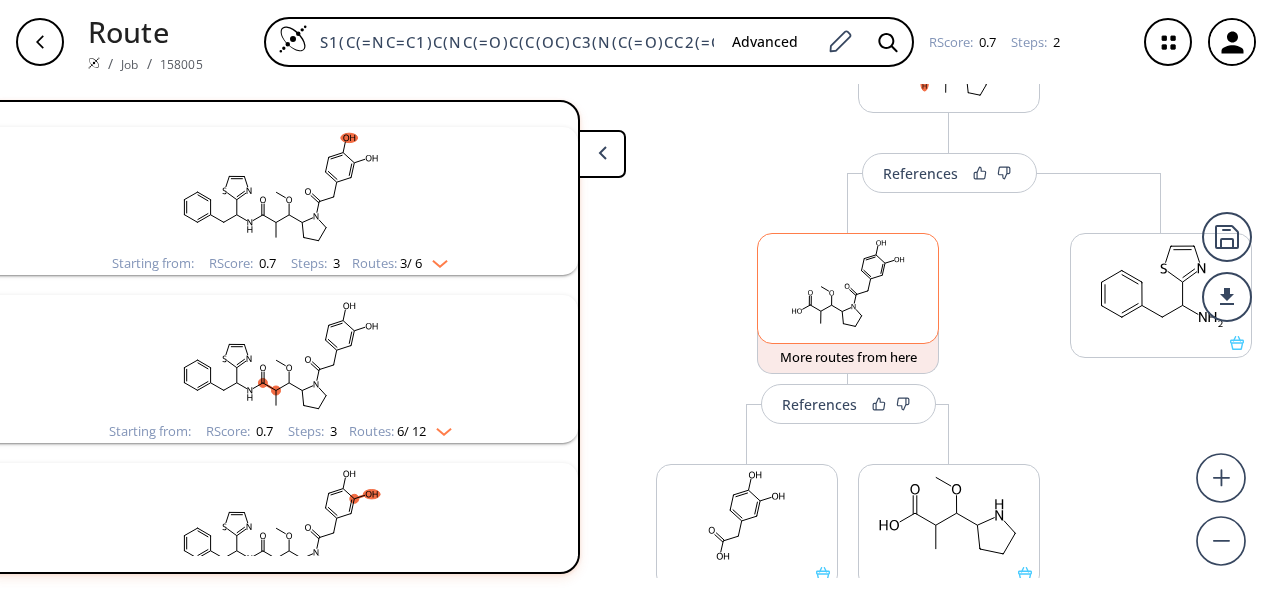 scroll, scrollTop: 89, scrollLeft: 0, axis: vertical 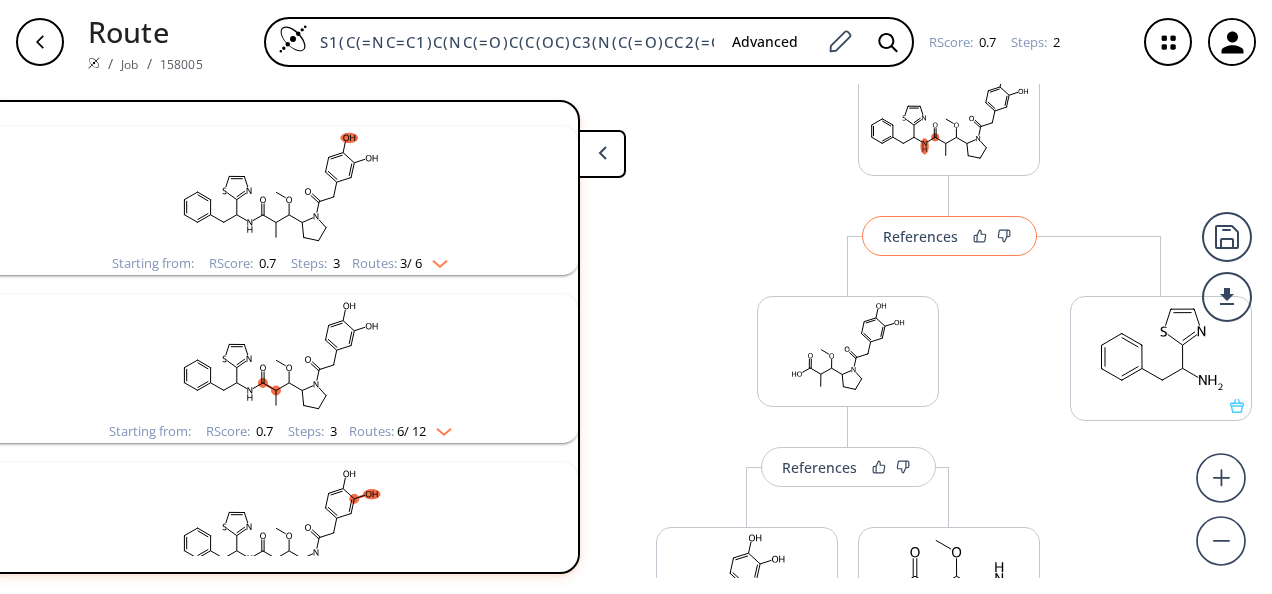 click on "References" at bounding box center (920, 236) 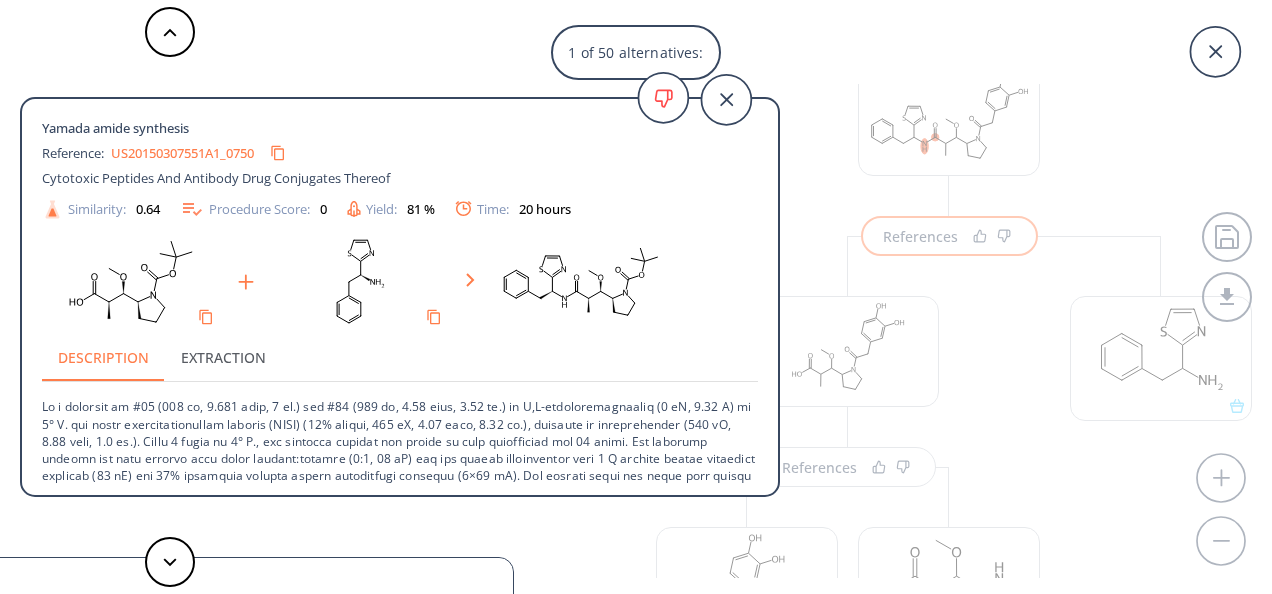 click on "US20150307551A1_0750" at bounding box center (182, 153) 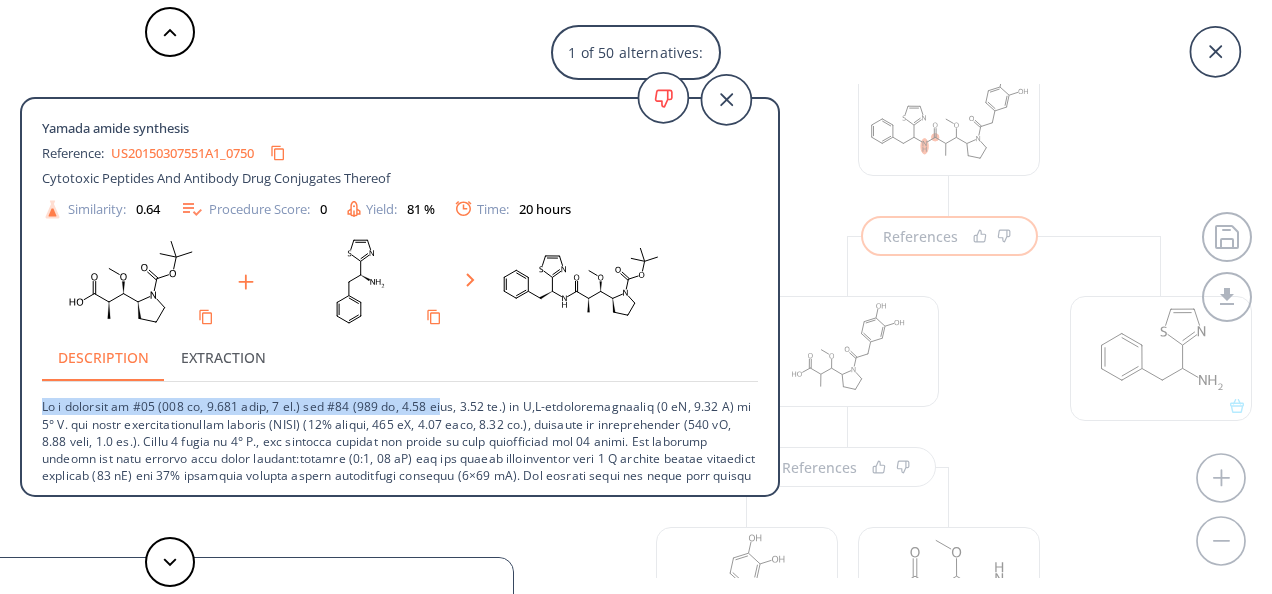 copy on "To a solution of #11 (280 mg, 0.974 mmol, 1 eq.) and #15 (460 mg, 1.44 mm" 